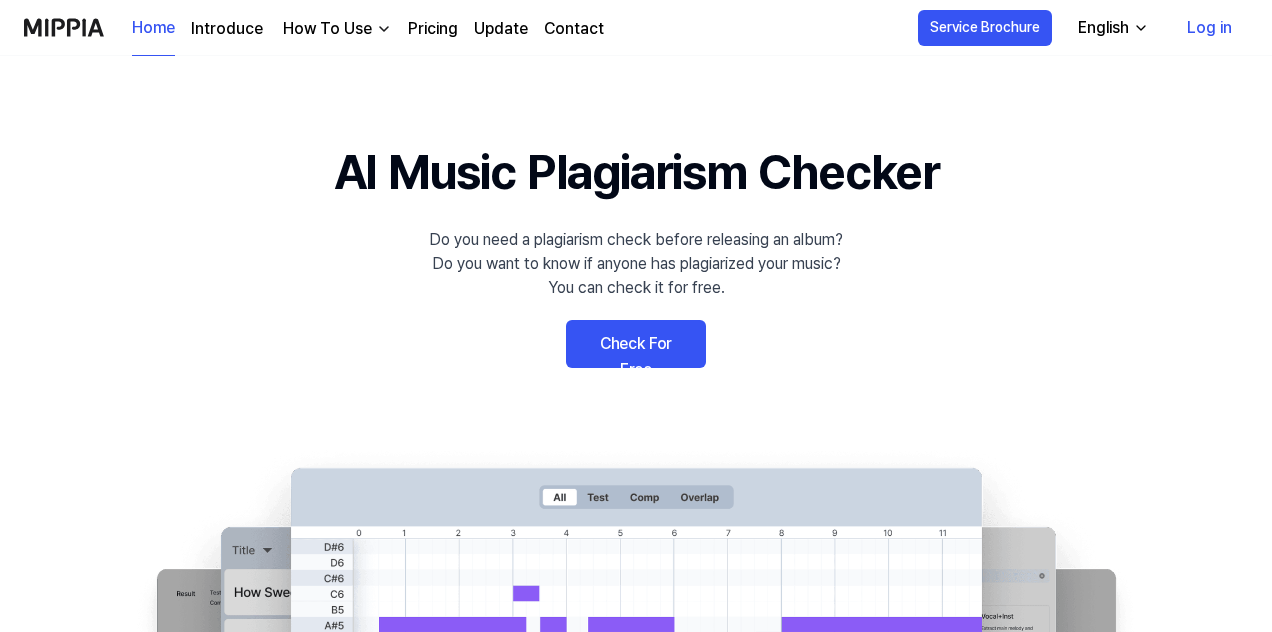 scroll, scrollTop: 0, scrollLeft: 0, axis: both 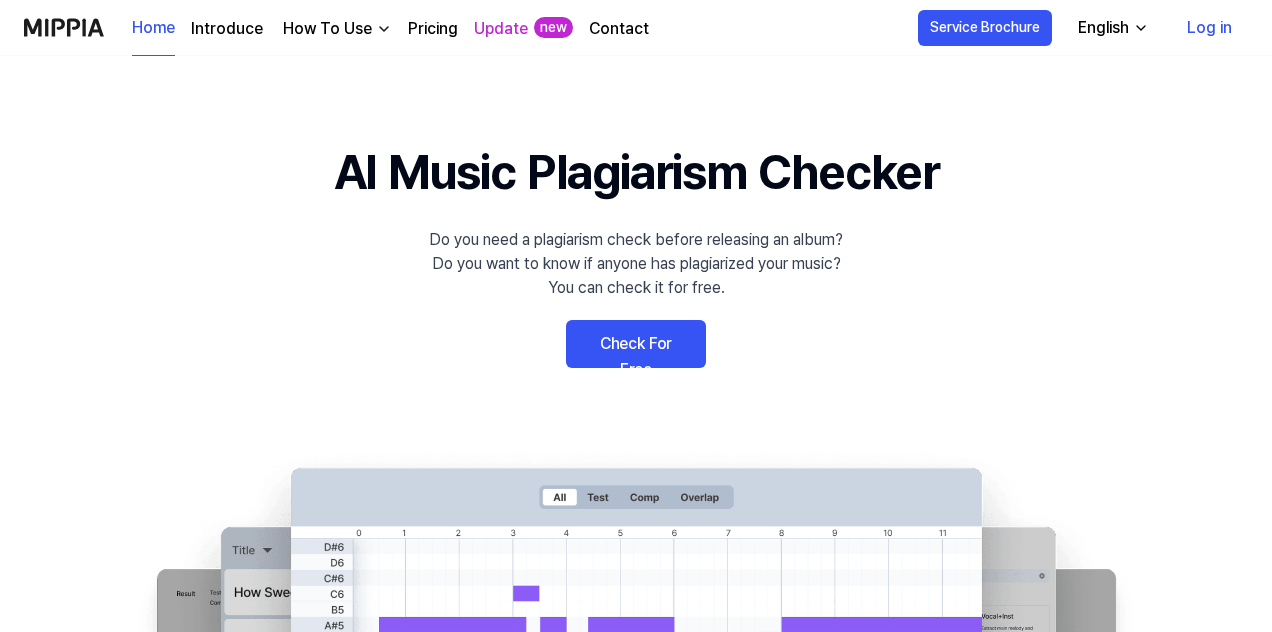 click on "Check For Free" at bounding box center (636, 344) 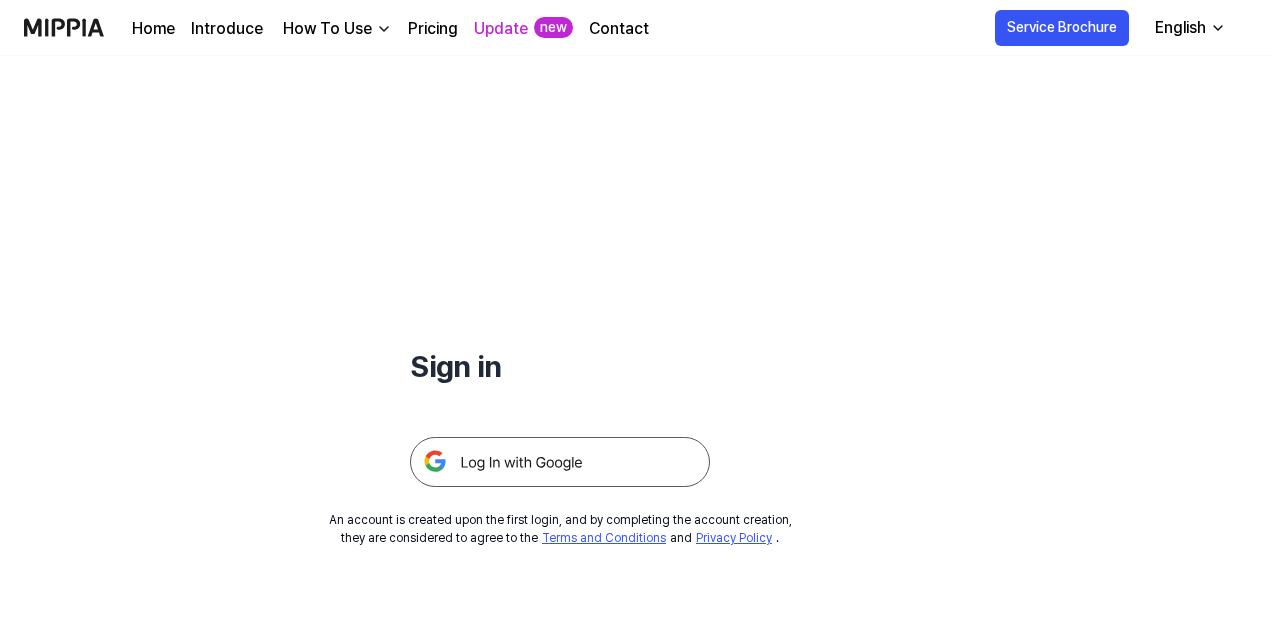 click at bounding box center (560, 462) 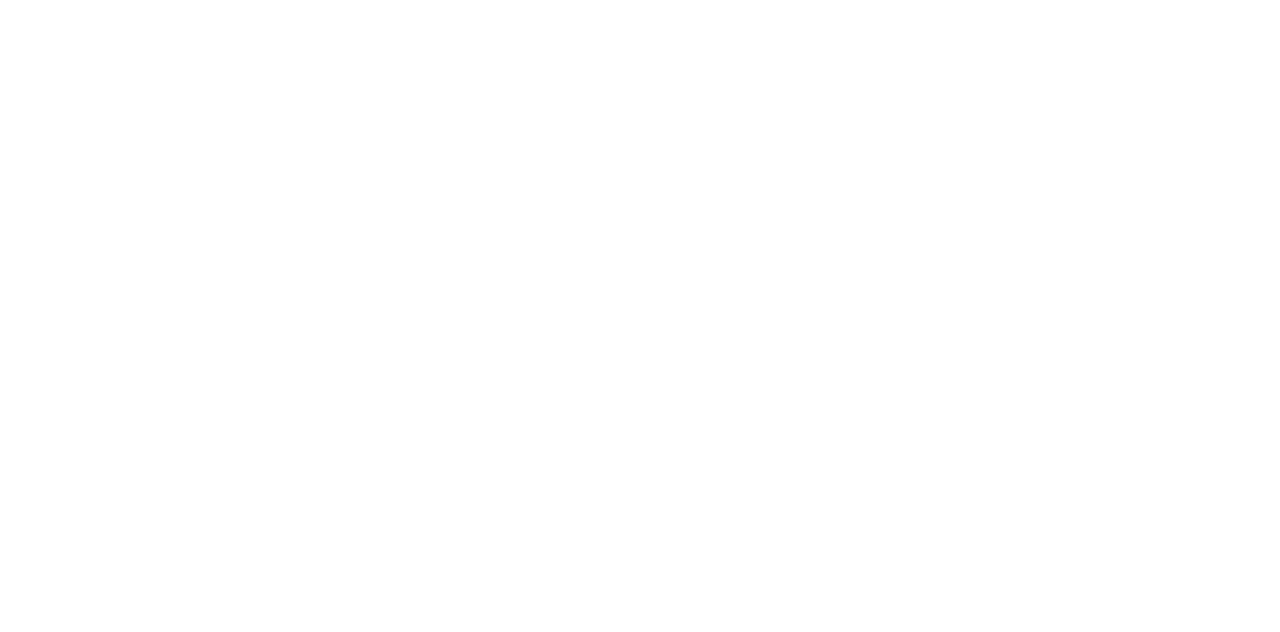 scroll, scrollTop: 0, scrollLeft: 0, axis: both 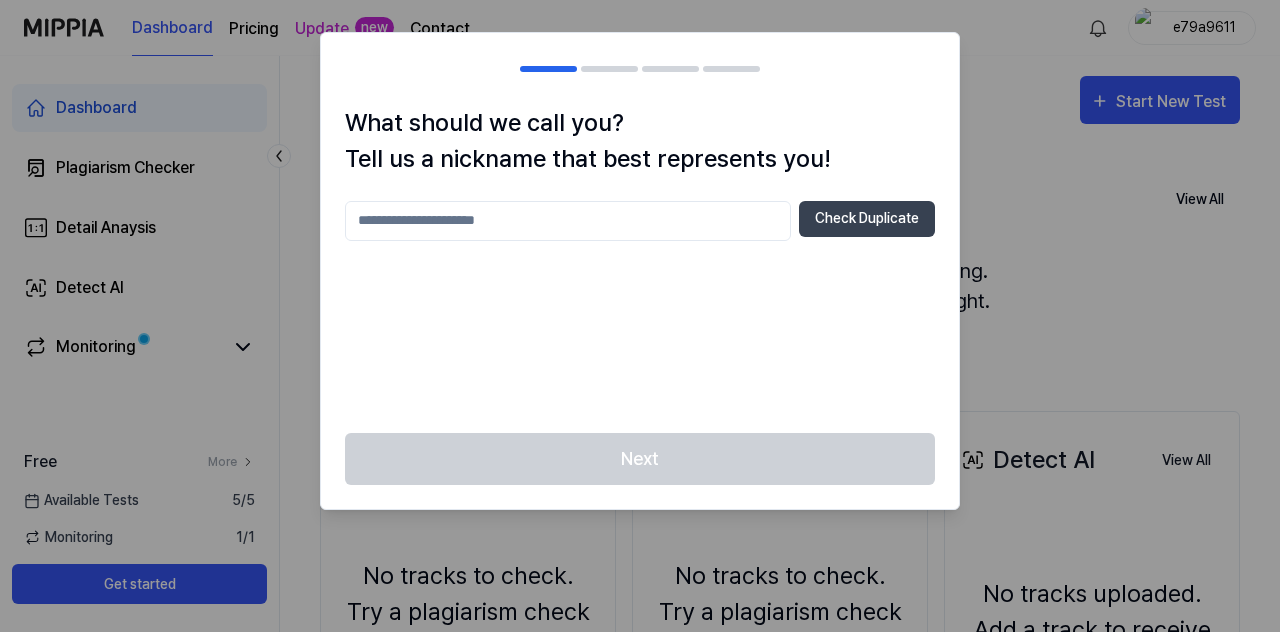 click at bounding box center [568, 221] 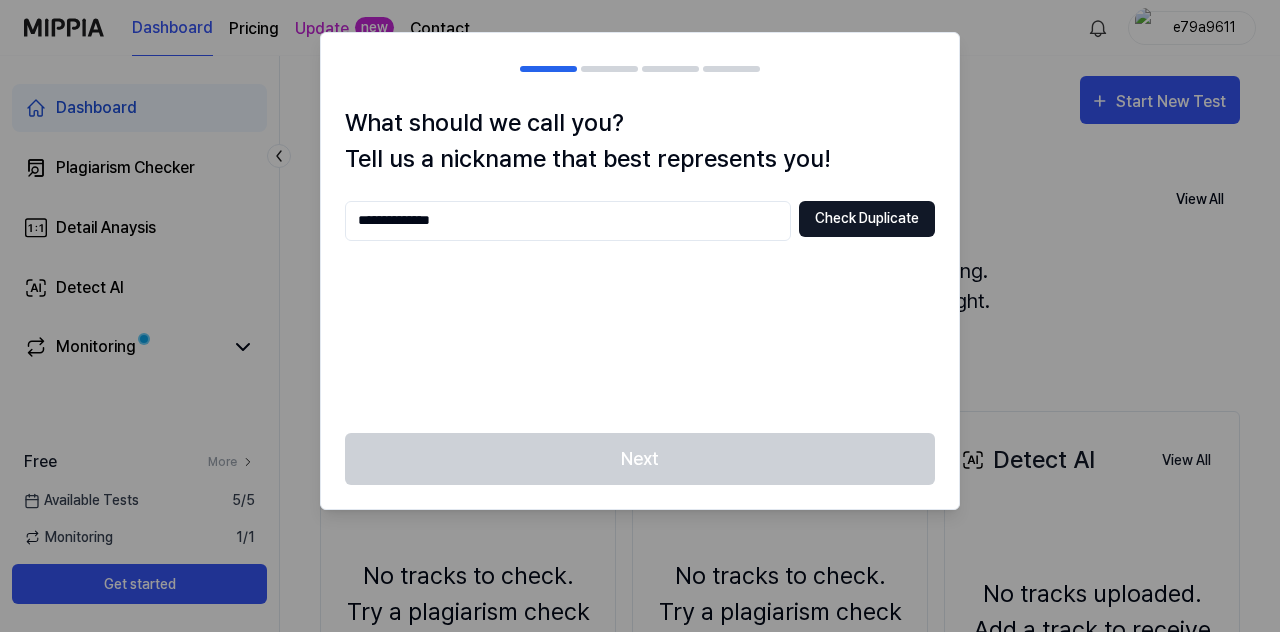 type on "**********" 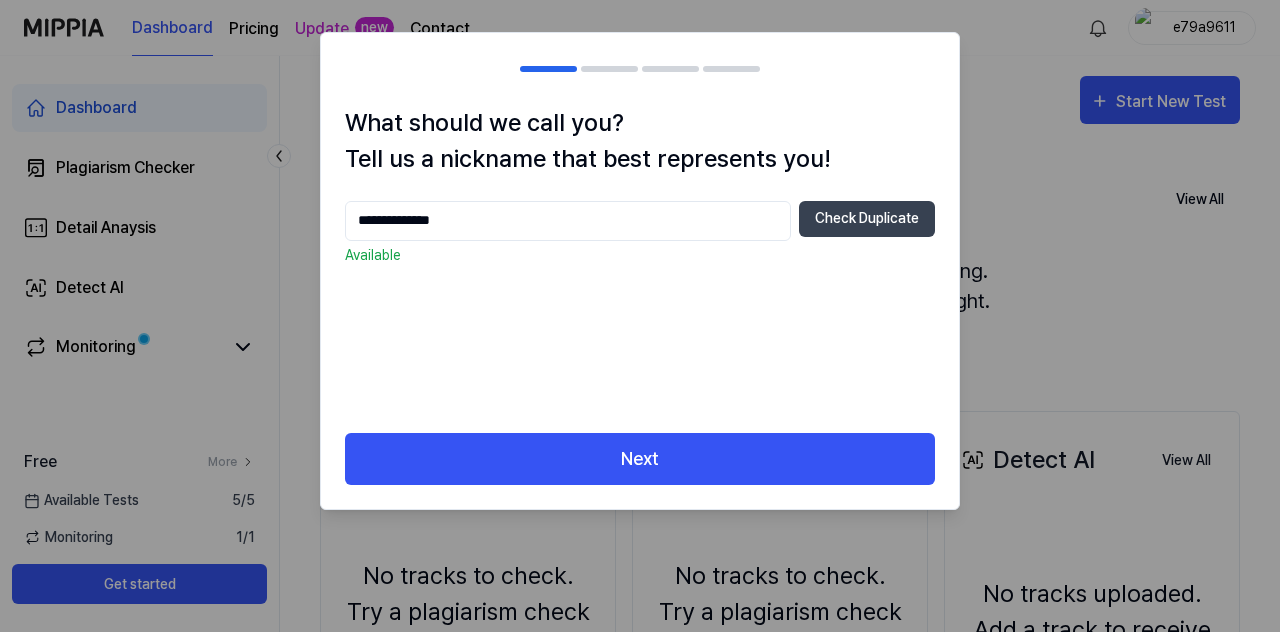 click on "**********" at bounding box center [640, 269] 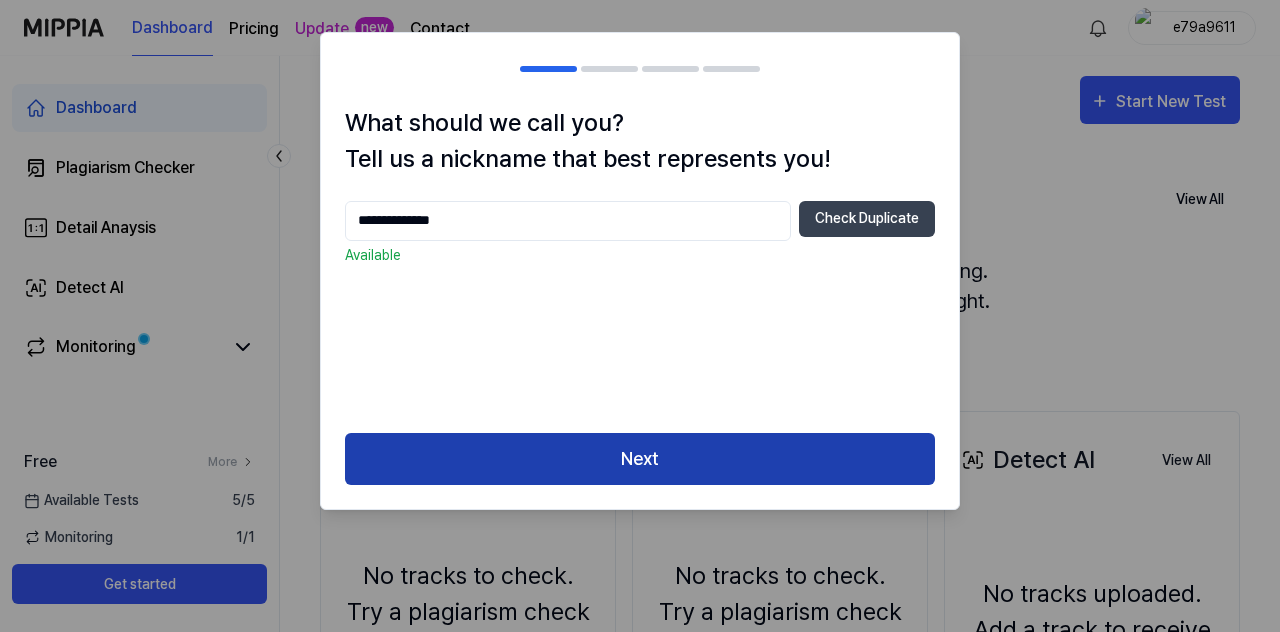 click on "Next" at bounding box center [640, 459] 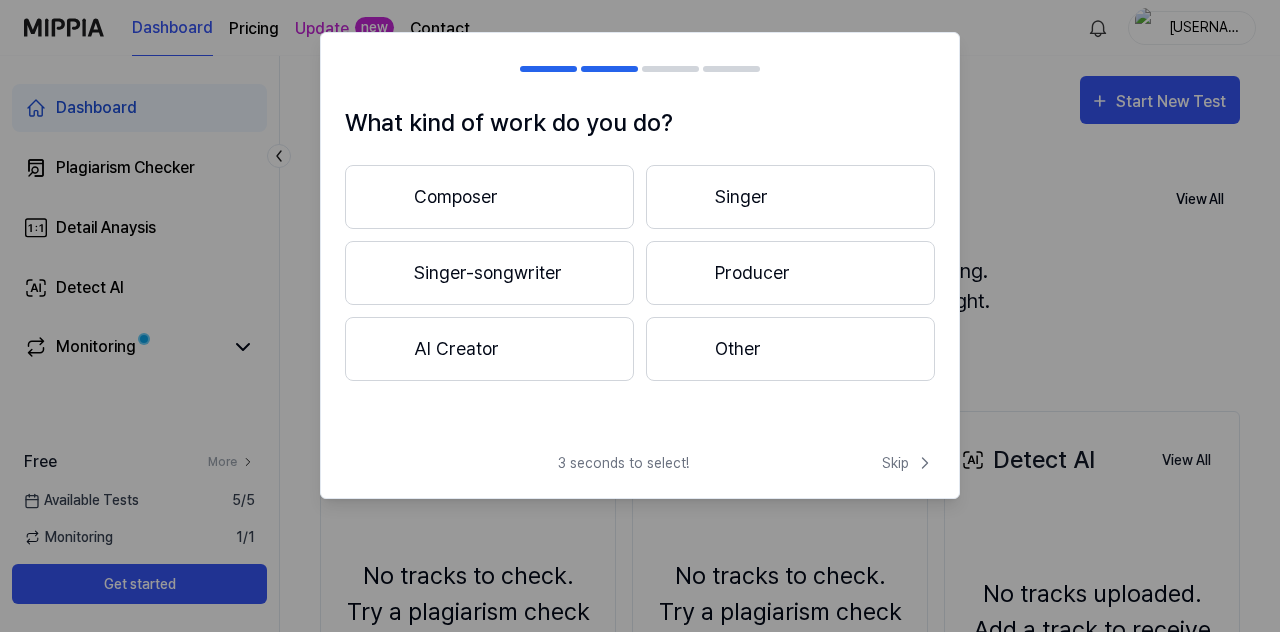 click on "Composer" at bounding box center [489, 197] 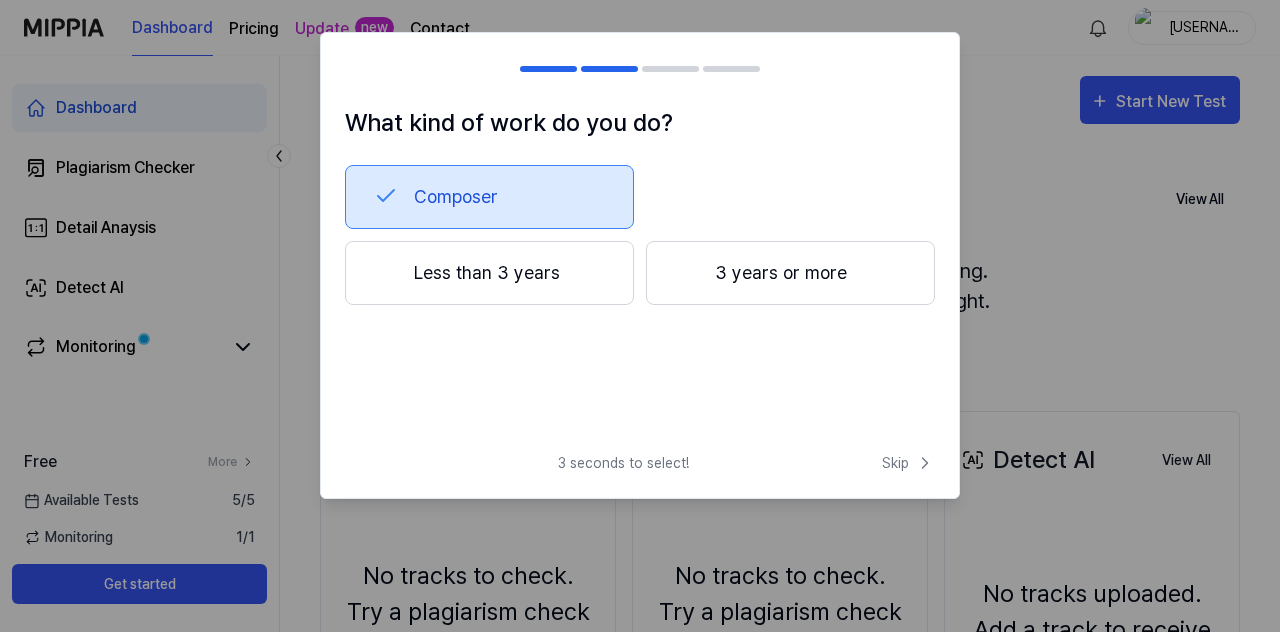 click on "3 years or more" at bounding box center [790, 273] 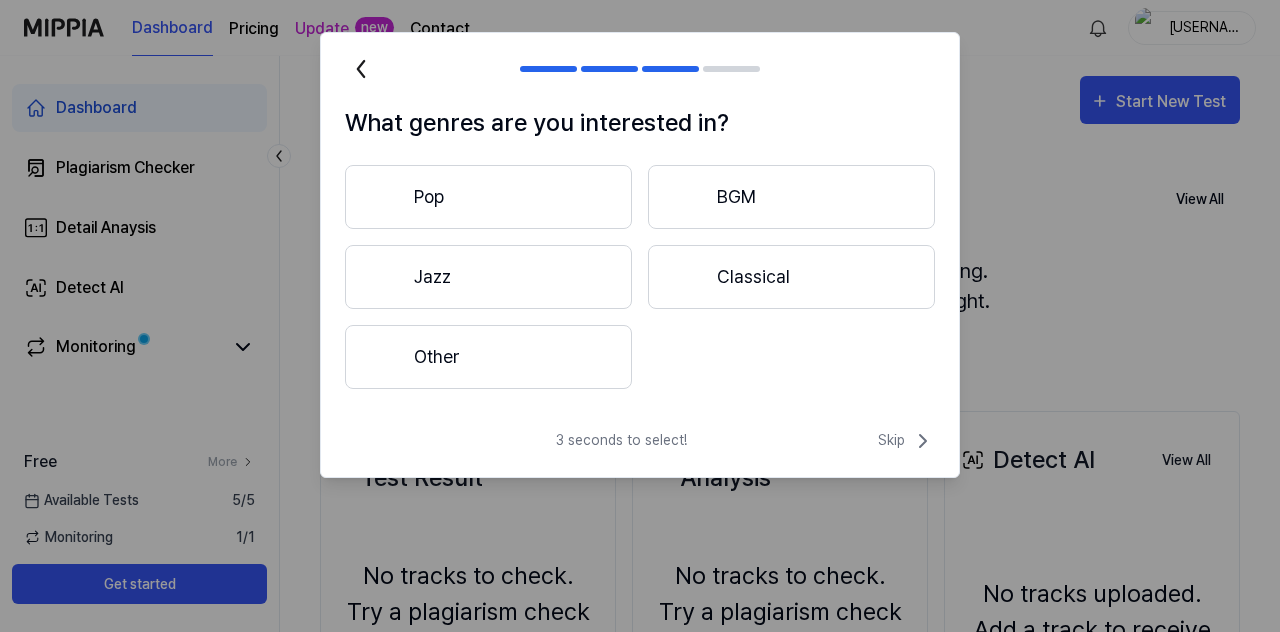 click on "Other" at bounding box center [488, 357] 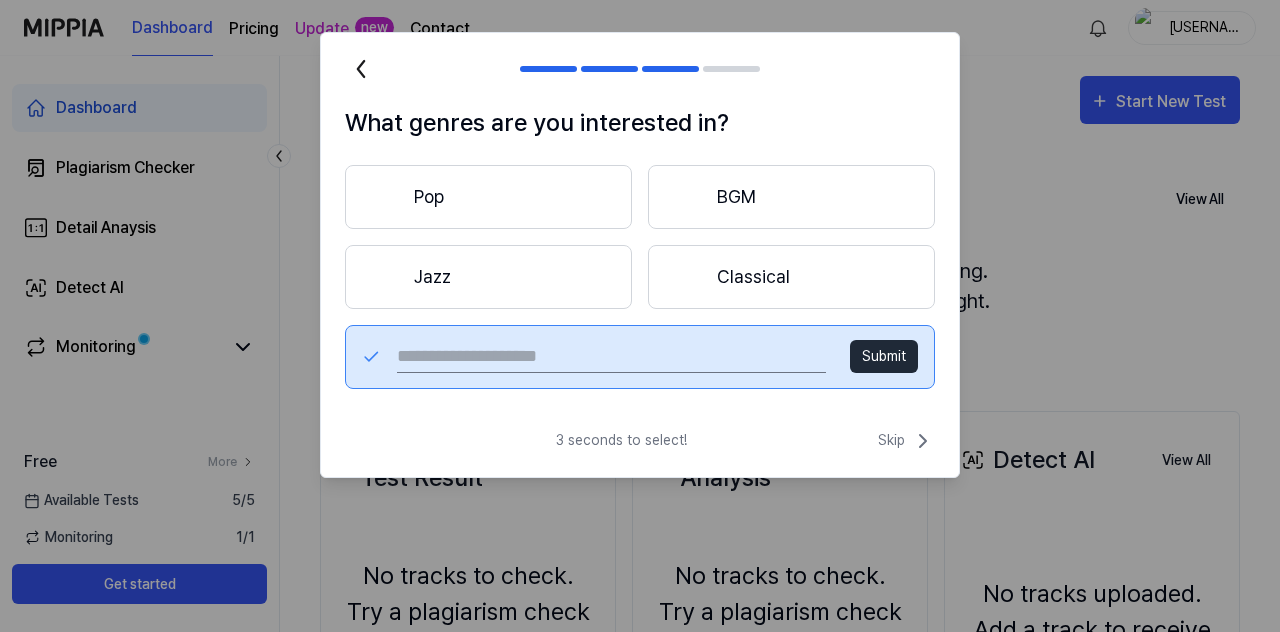 click on "Jazz" at bounding box center (488, 277) 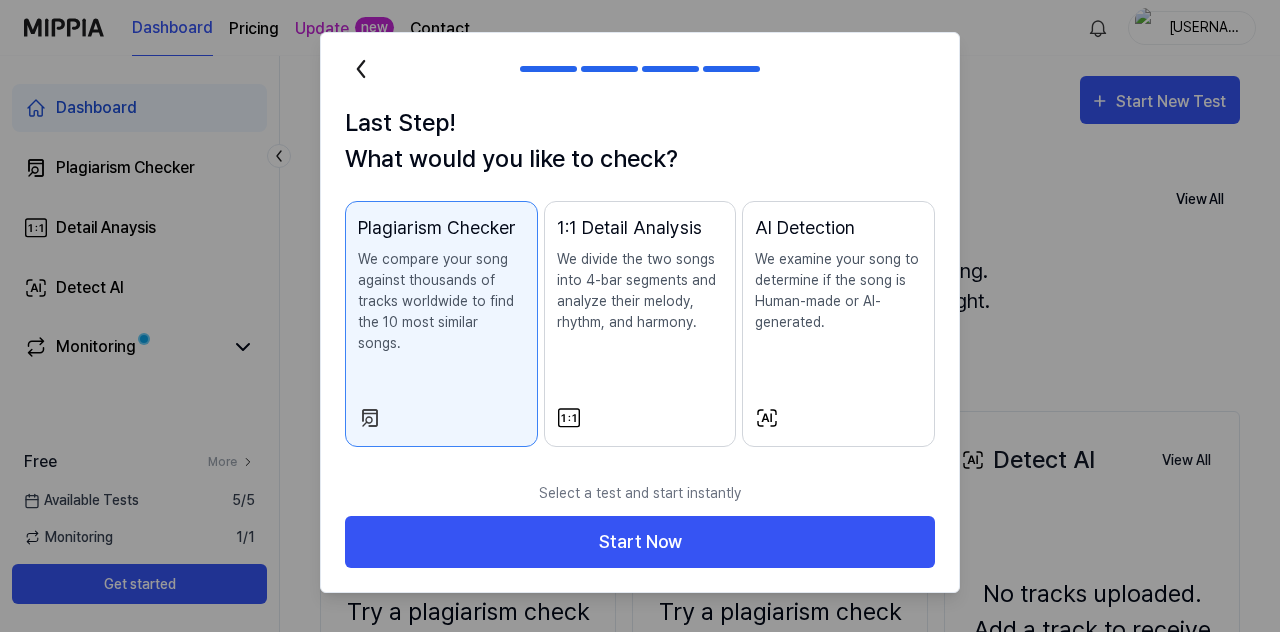 click on "Plagiarism Checker We compare your song against thousands of tracks worldwide to find the 10 most similar songs." at bounding box center (441, 324) 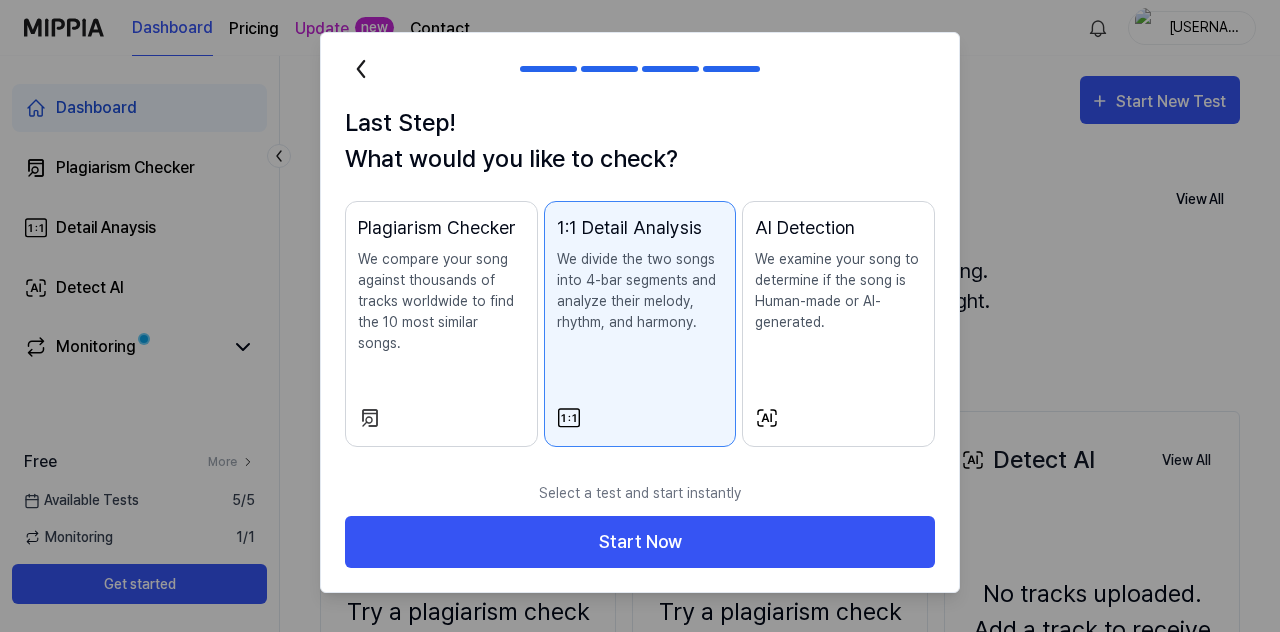 click on "Plagiarism Checker We compare your song against thousands of tracks worldwide to find the 10 most similar songs." at bounding box center [441, 304] 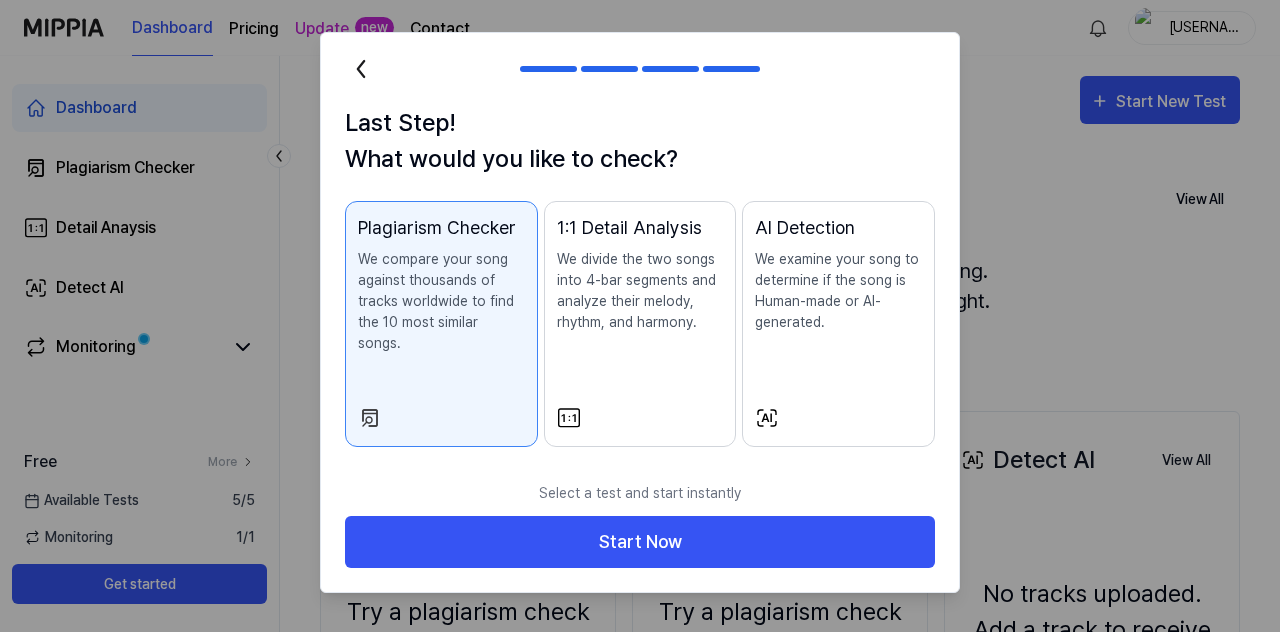 click on "Start Now" at bounding box center [640, 542] 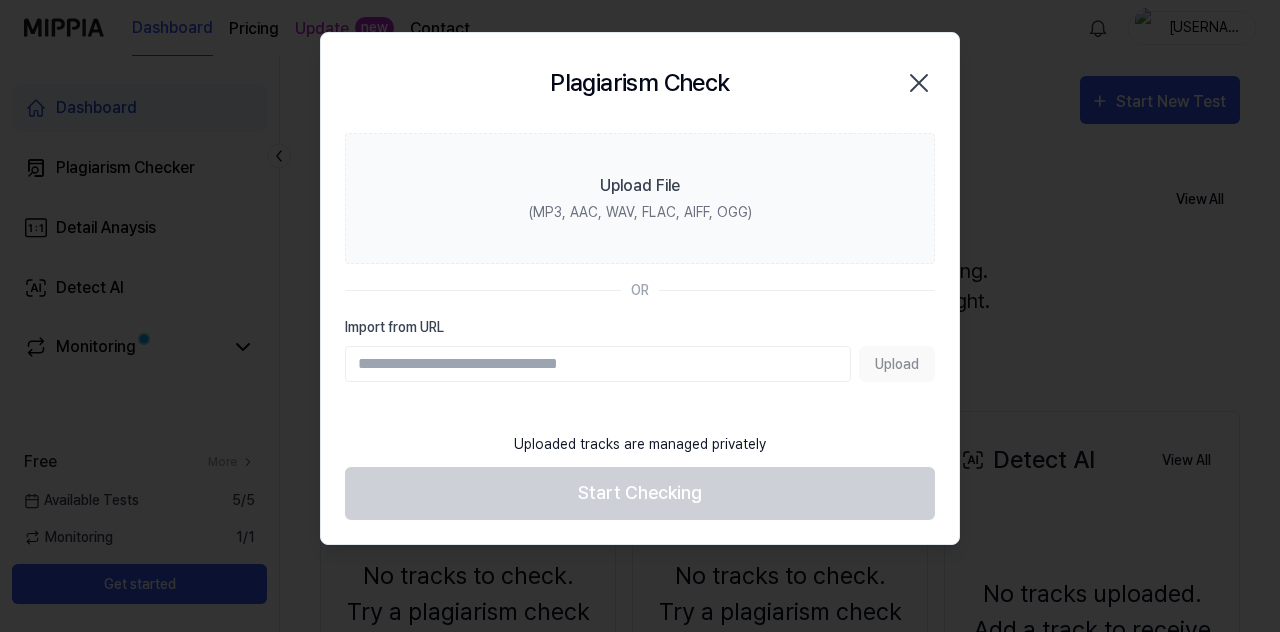 click on "Upload" at bounding box center (640, 364) 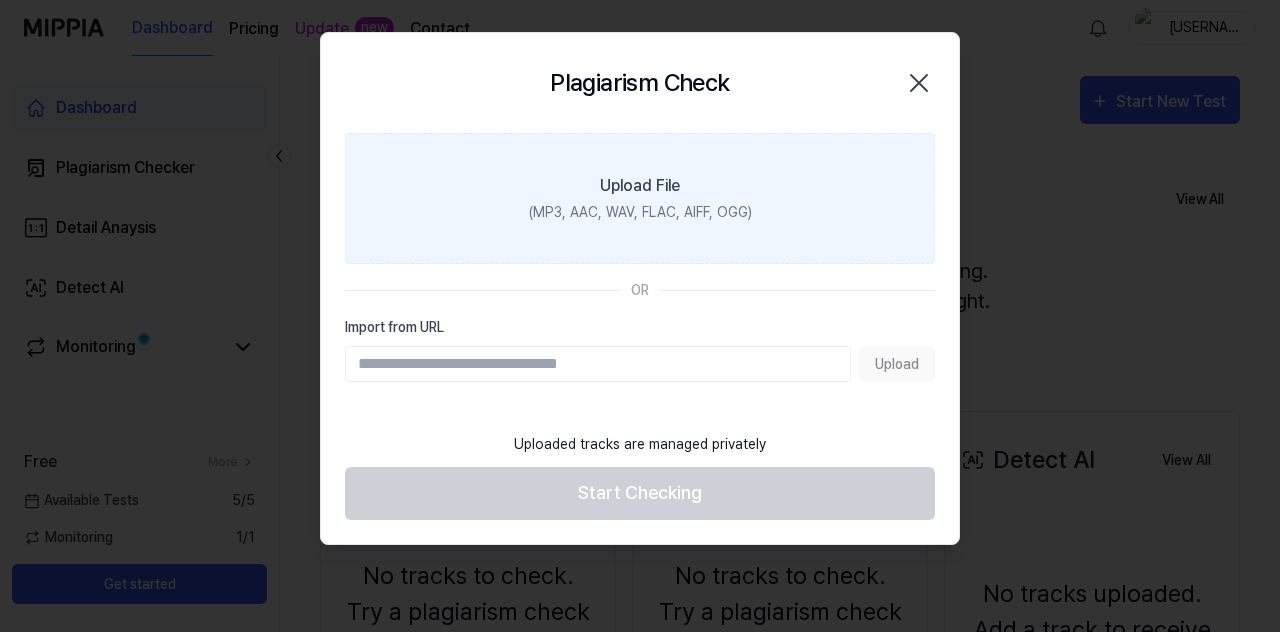 click on "Upload File (MP3, AAC, WAV, FLAC, AIFF, OGG)" at bounding box center [640, 198] 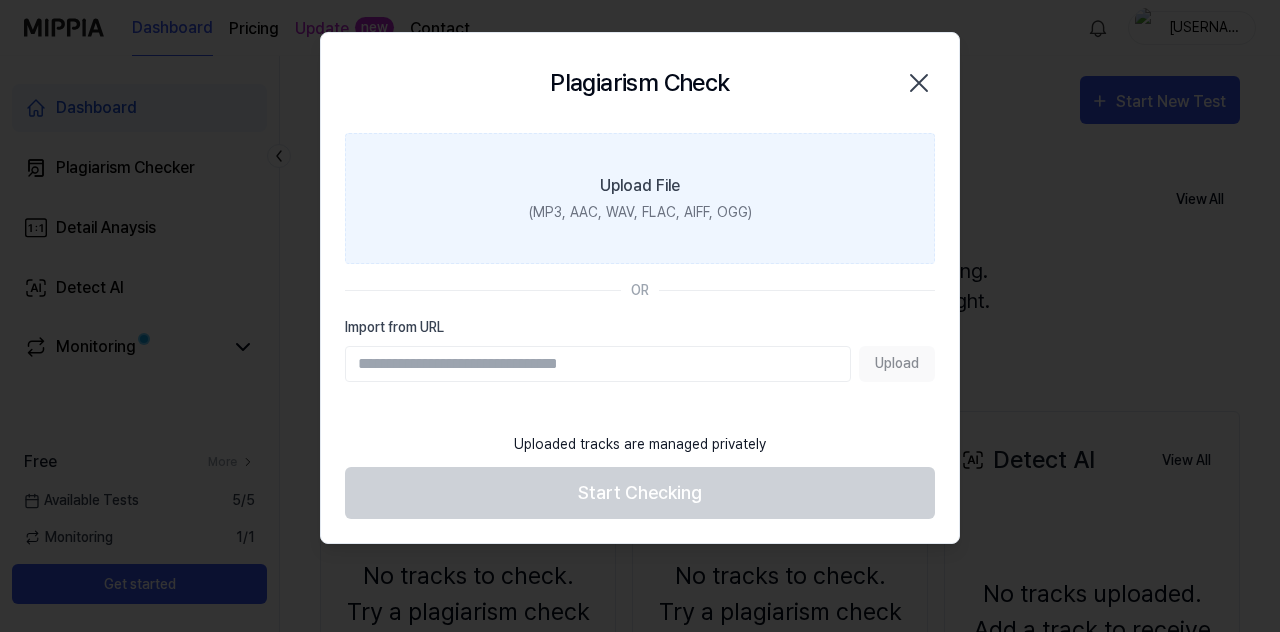 click on "Upload File (MP3, AAC, WAV, FLAC, AIFF, OGG)" at bounding box center (640, 198) 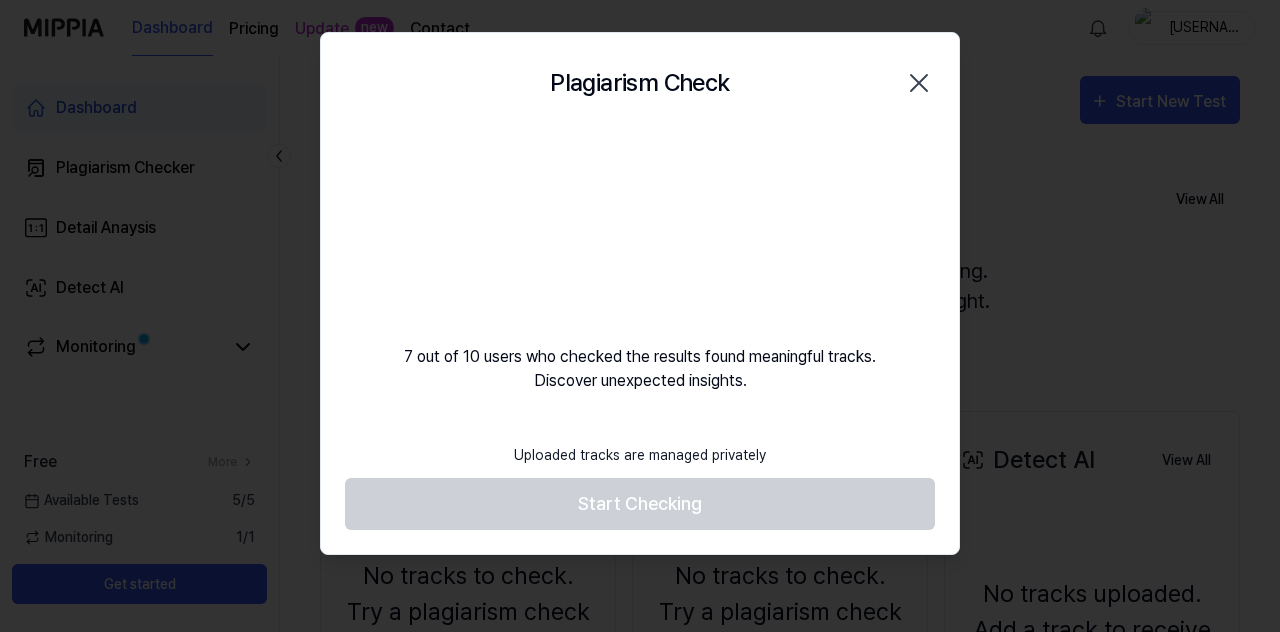 click on "Uploaded tracks are managed privately Start Checking" at bounding box center [640, 482] 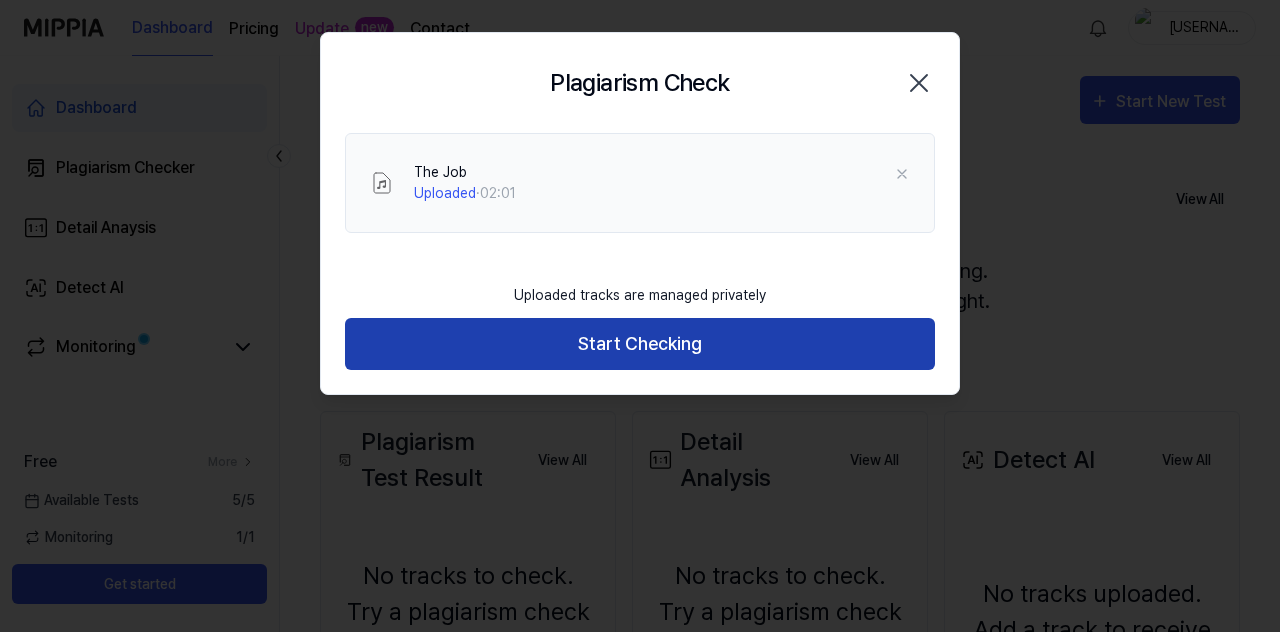 click on "Start Checking" at bounding box center [640, 344] 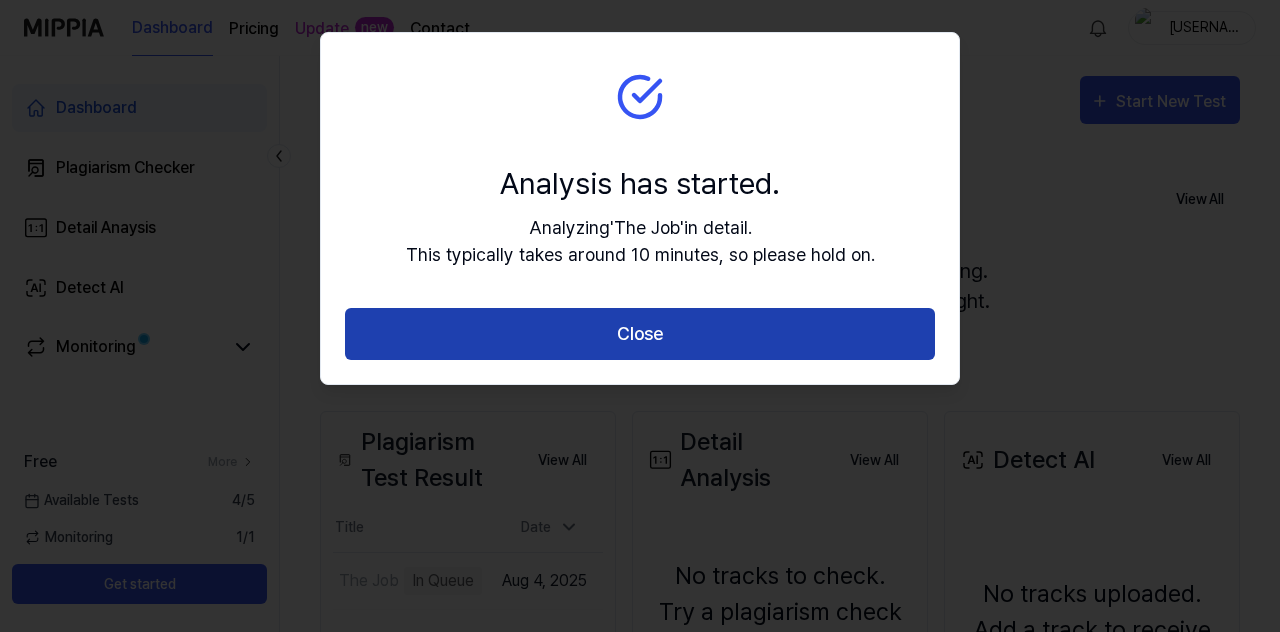 click on "Close" at bounding box center [640, 334] 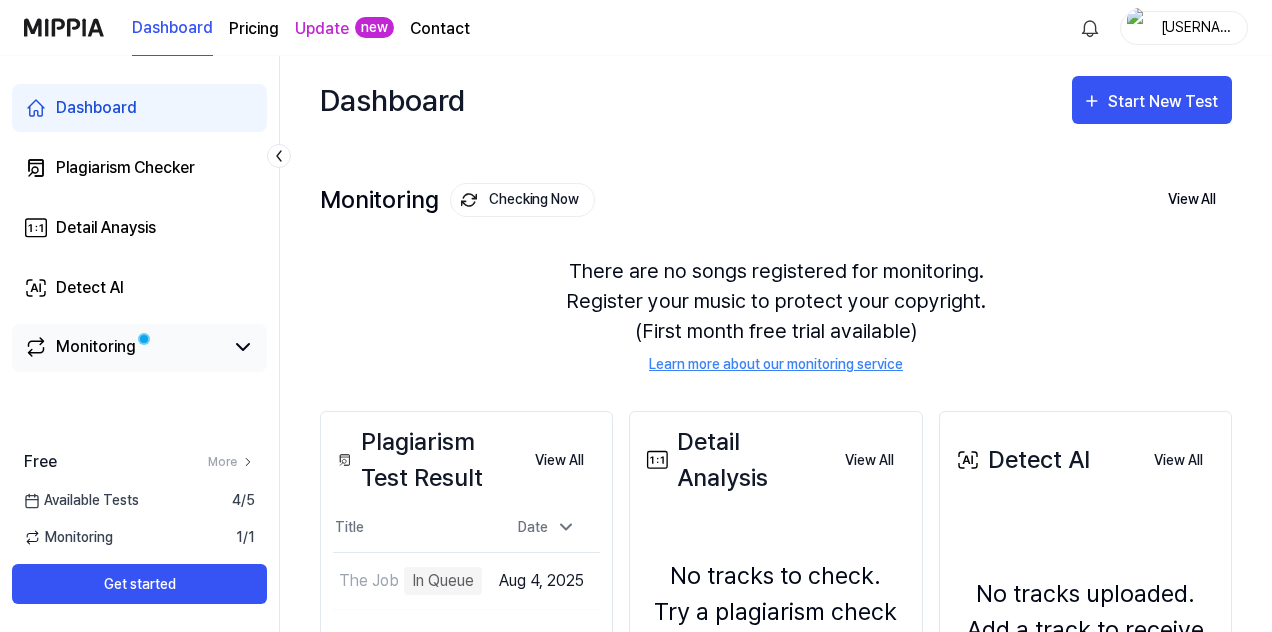 click on "Monitoring" at bounding box center (123, 347) 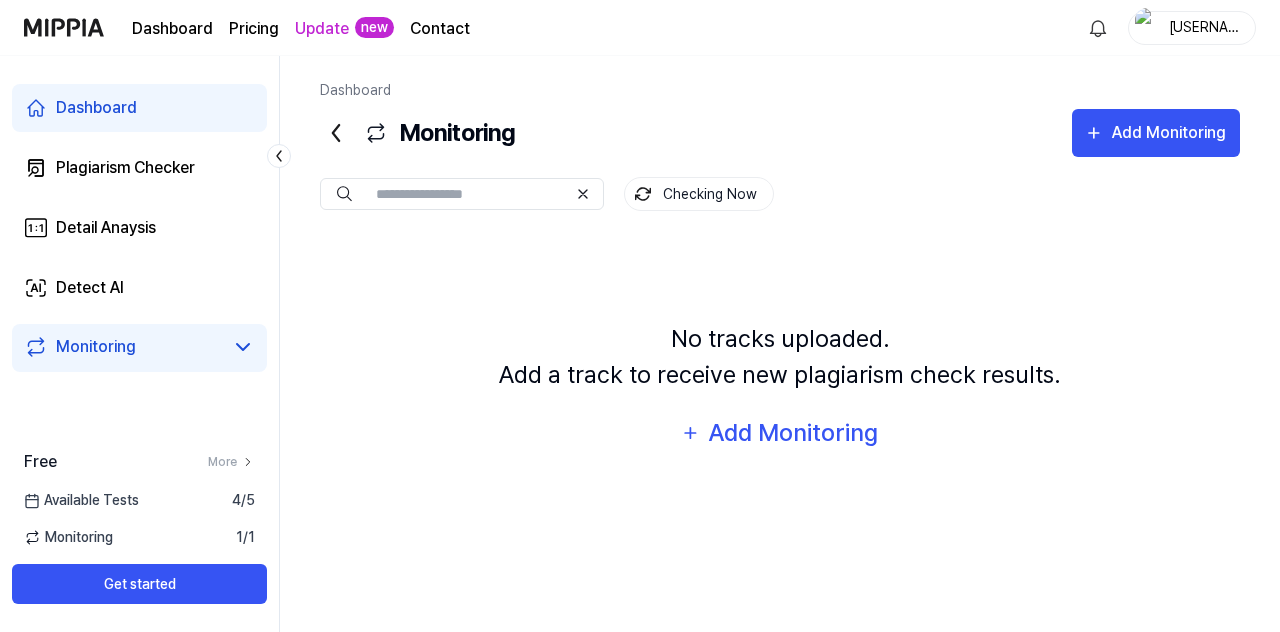 click on "Monitoring" at bounding box center (123, 347) 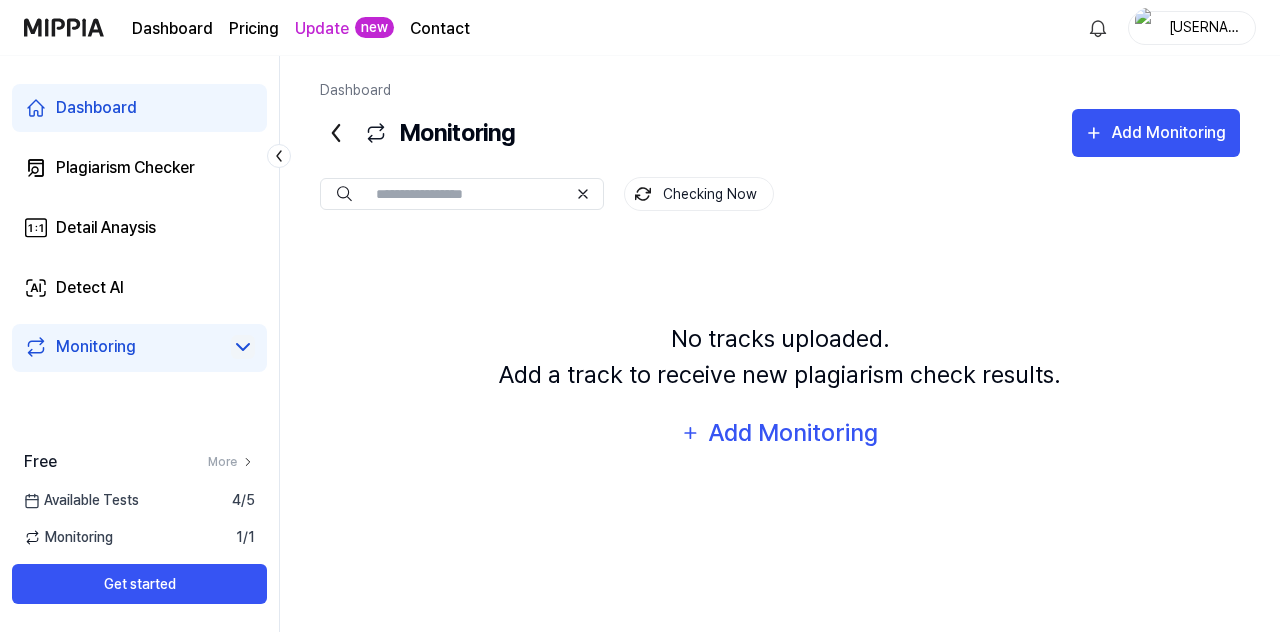 click 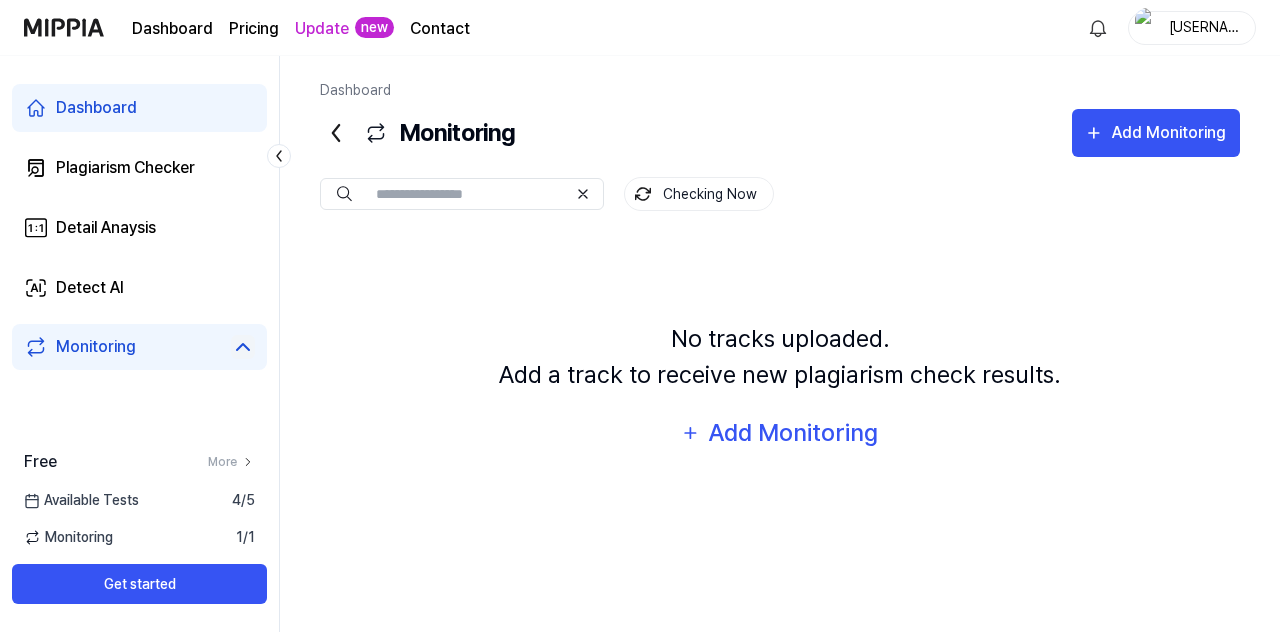 click 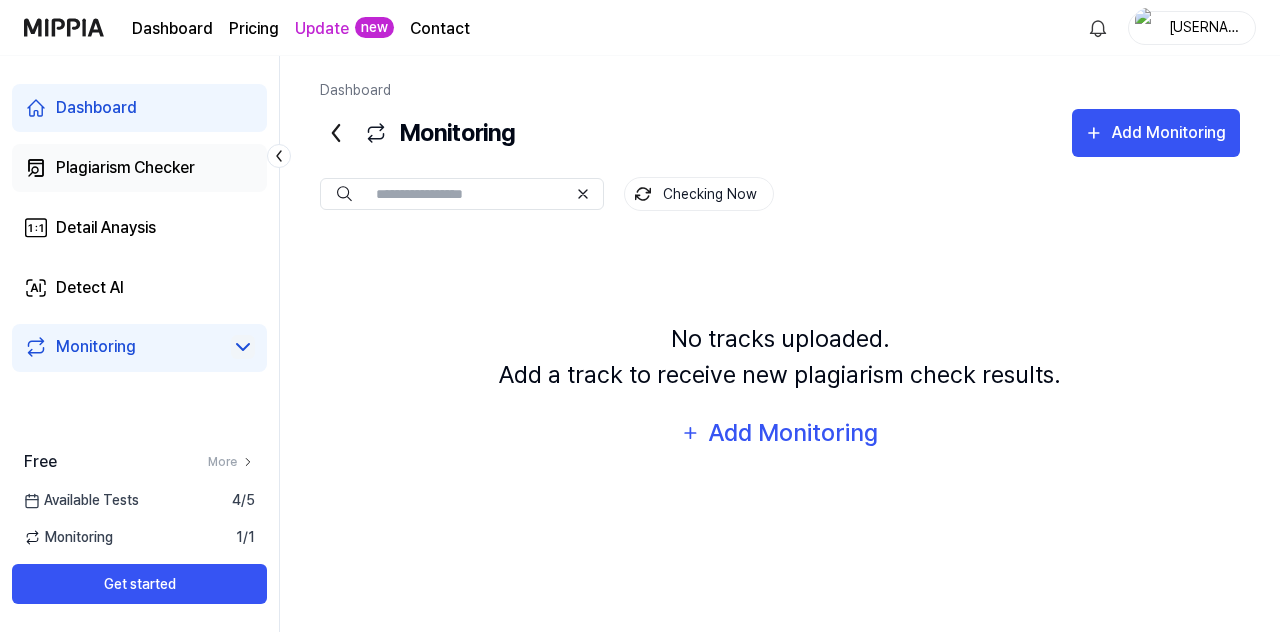 click on "Plagiarism Checker" at bounding box center [125, 168] 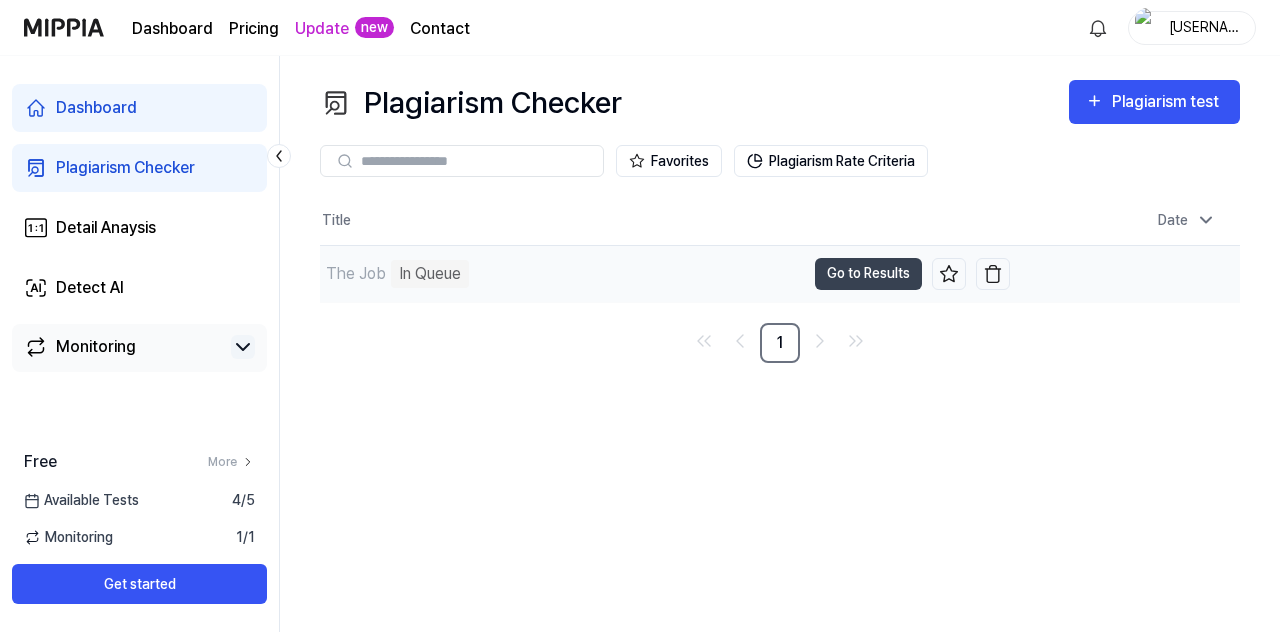 click on "The Job In Queue" at bounding box center (562, 274) 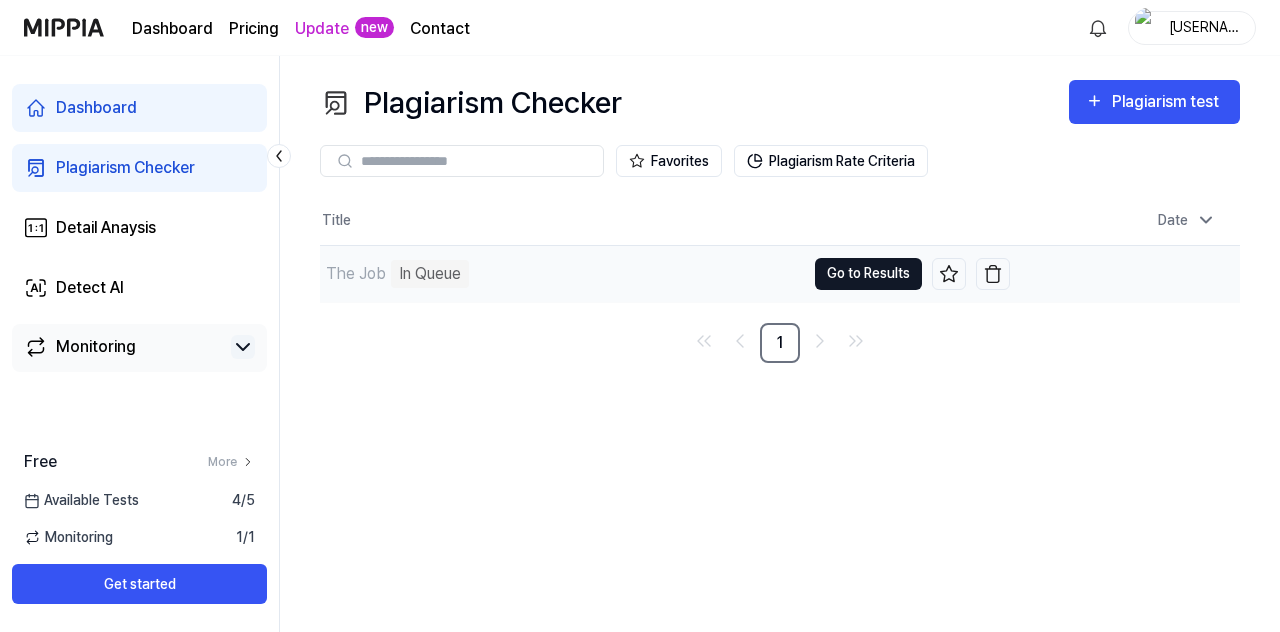 click on "Go to Results" at bounding box center (868, 274) 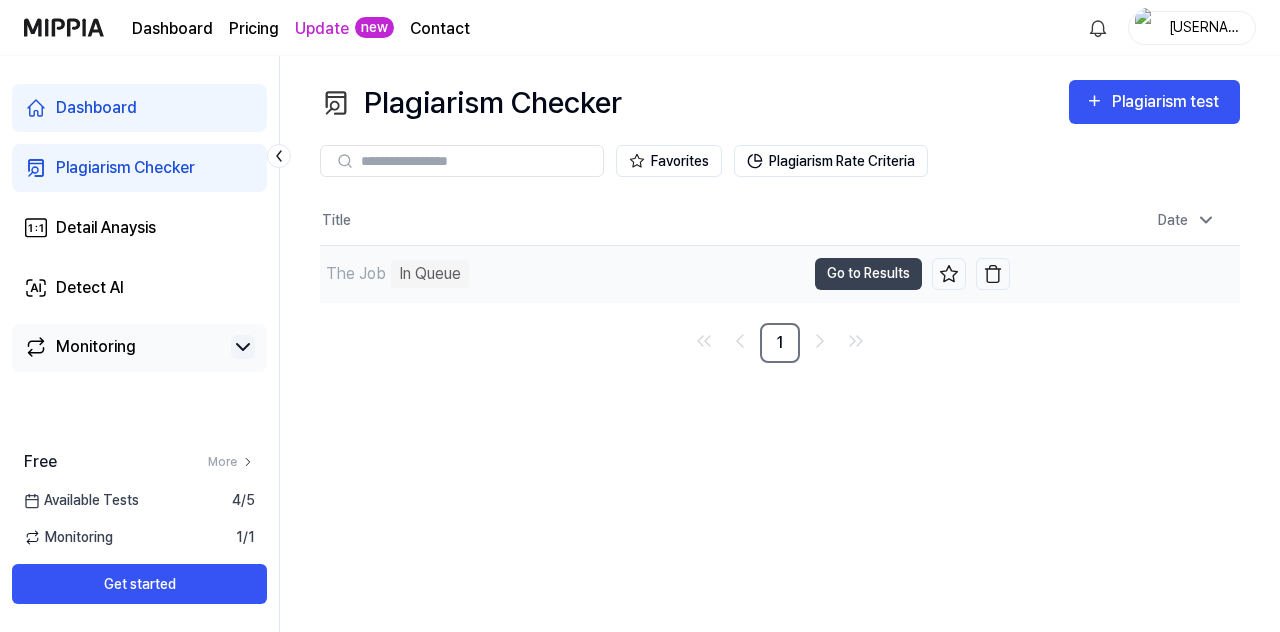click on "In Queue" at bounding box center (430, 274) 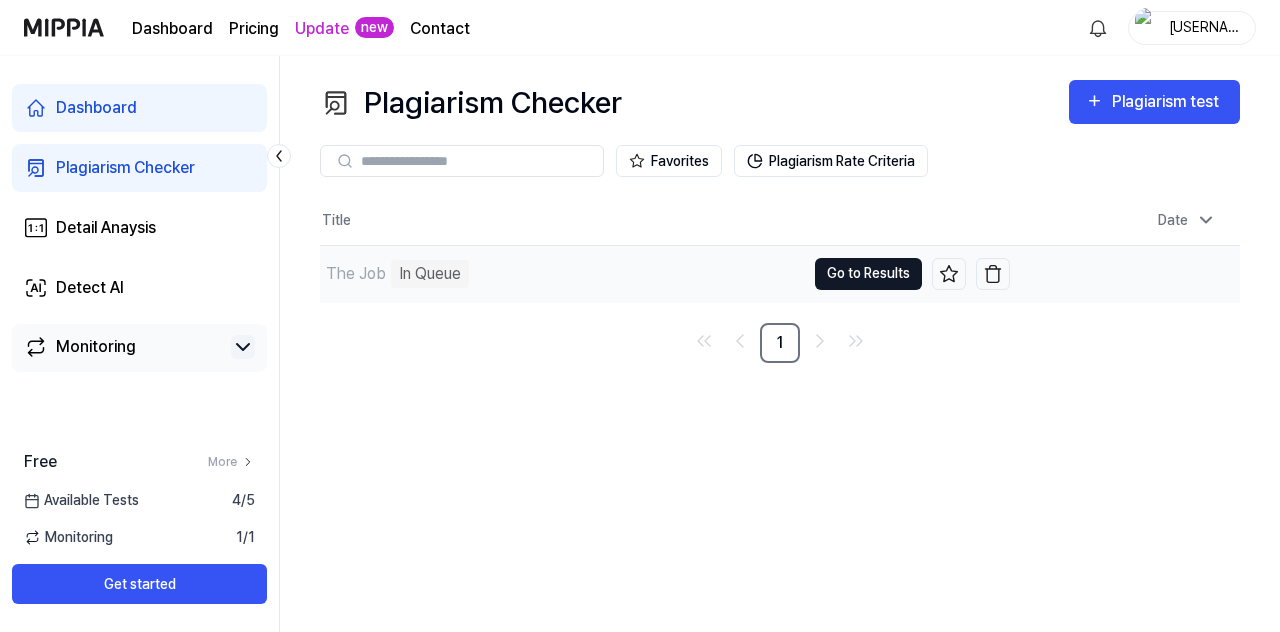 click on "Go to Results" at bounding box center [868, 274] 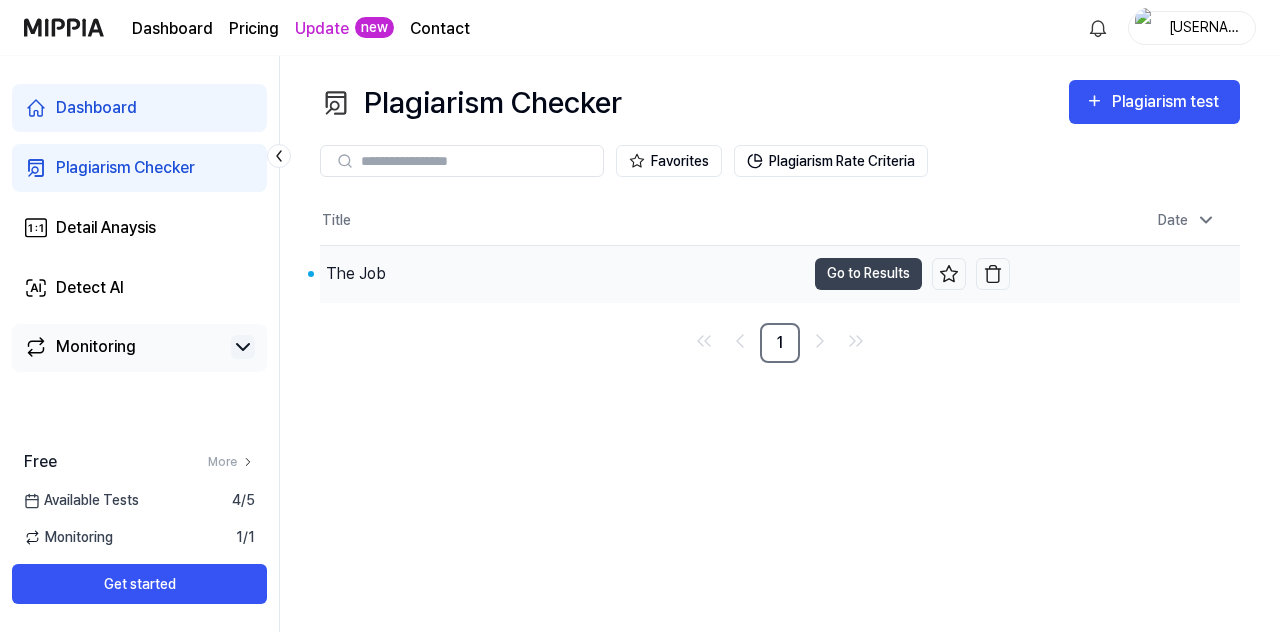 click on "The Job" at bounding box center [562, 274] 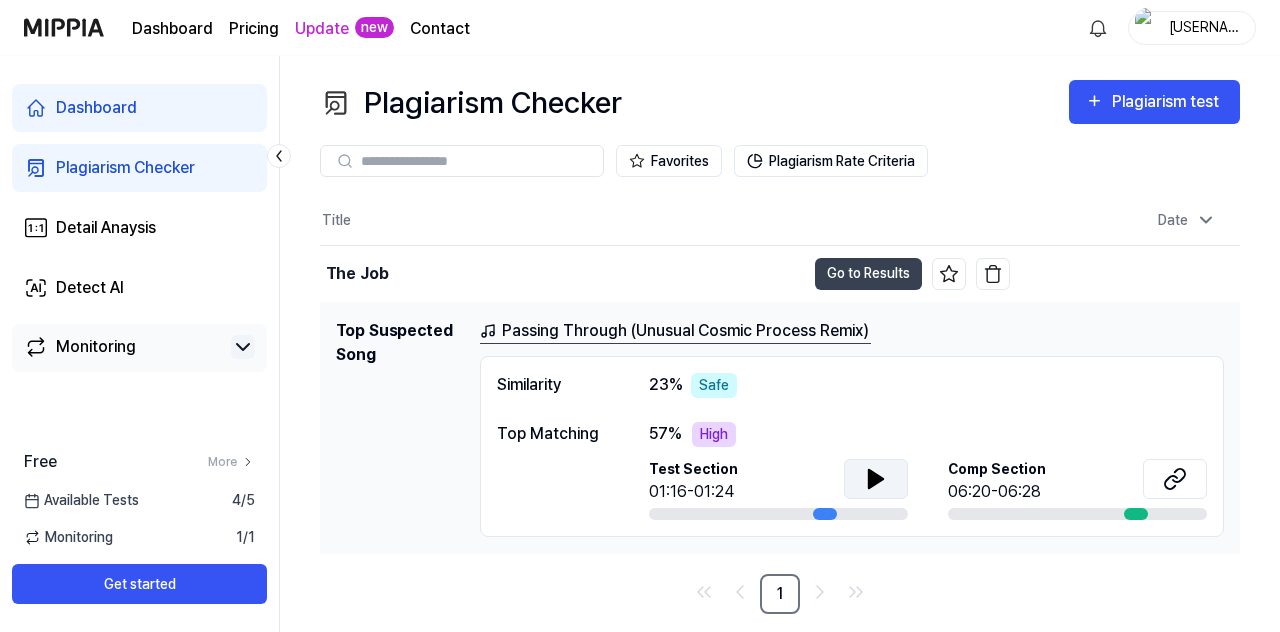 click at bounding box center [876, 479] 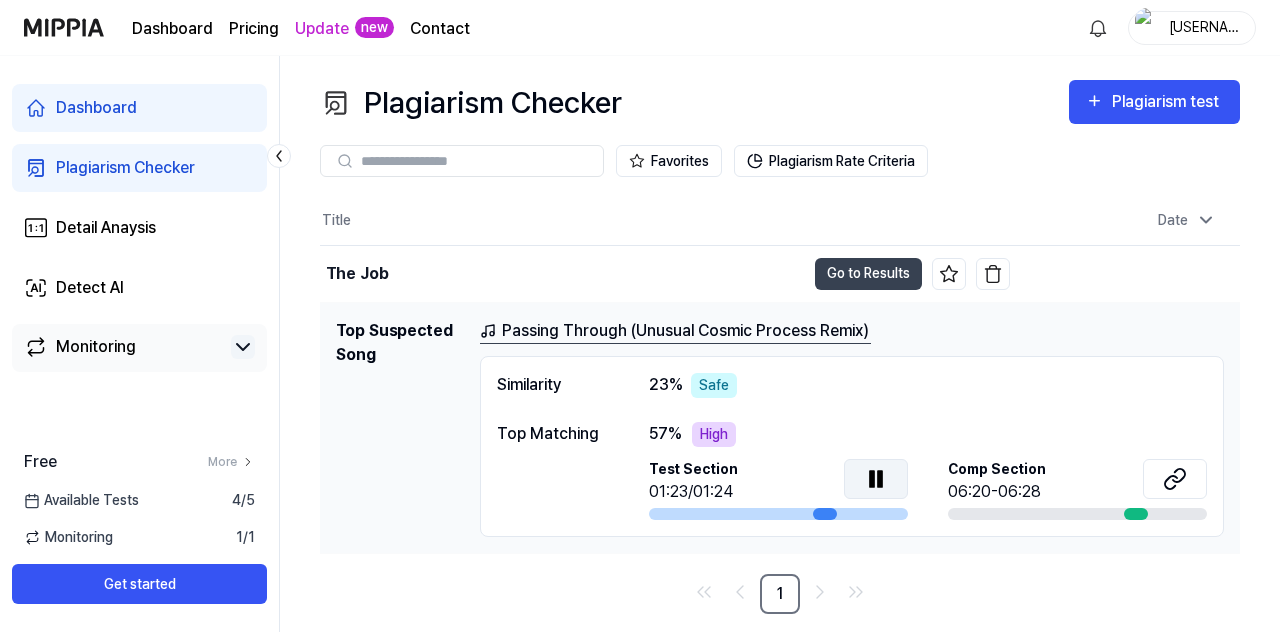 click 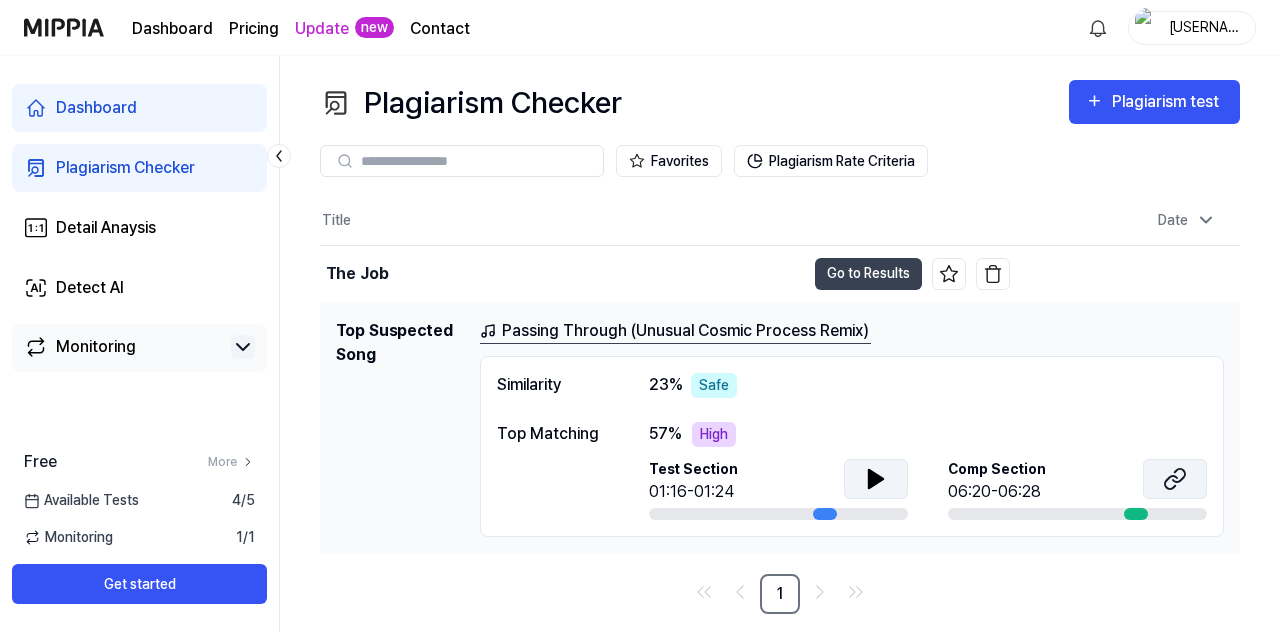 click 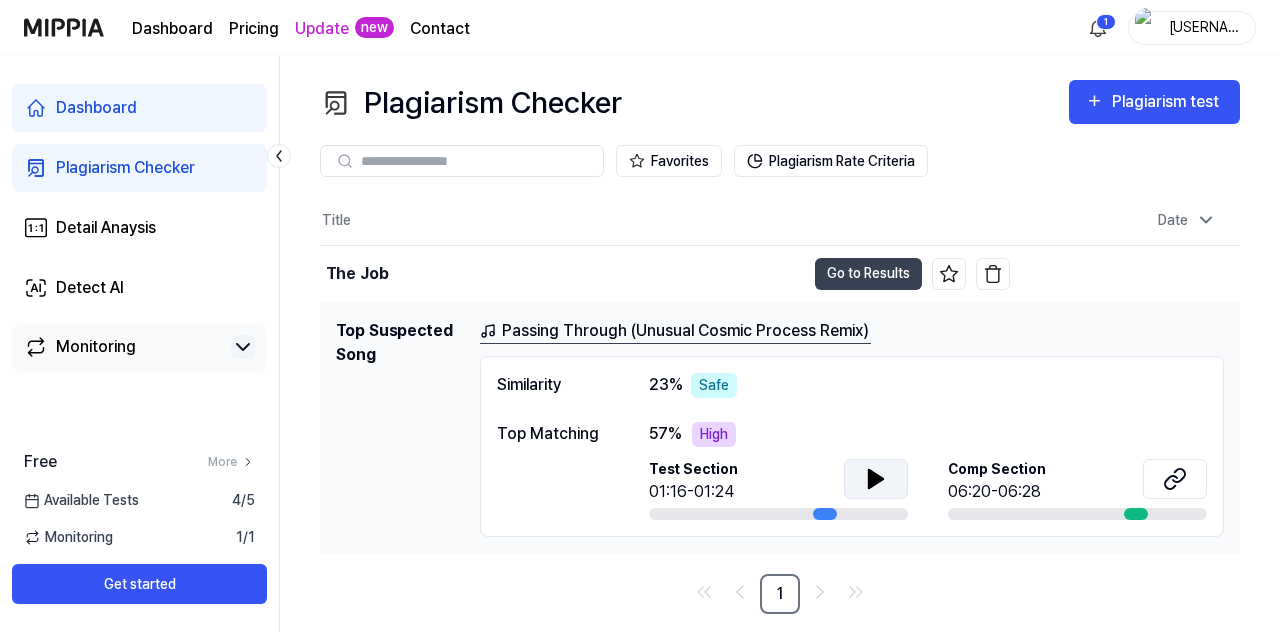 click on "Passing Through (Unusual Cosmic Process Remix)" at bounding box center (675, 331) 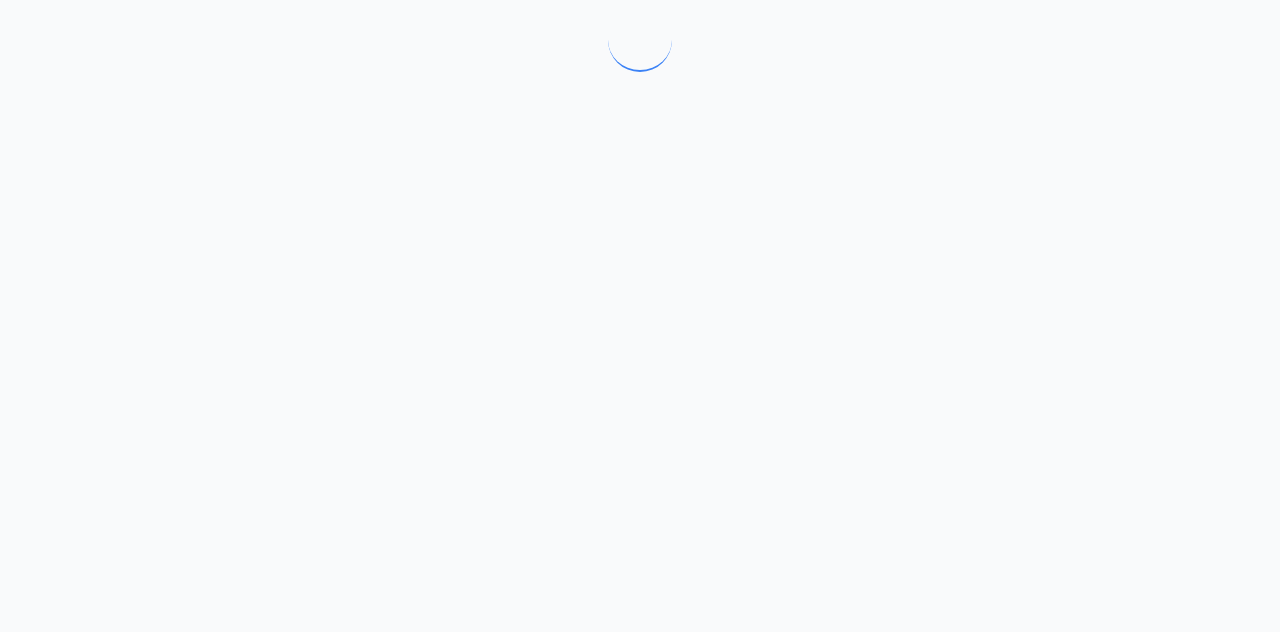 drag, startPoint x: 933, startPoint y: 321, endPoint x: 676, endPoint y: 321, distance: 257 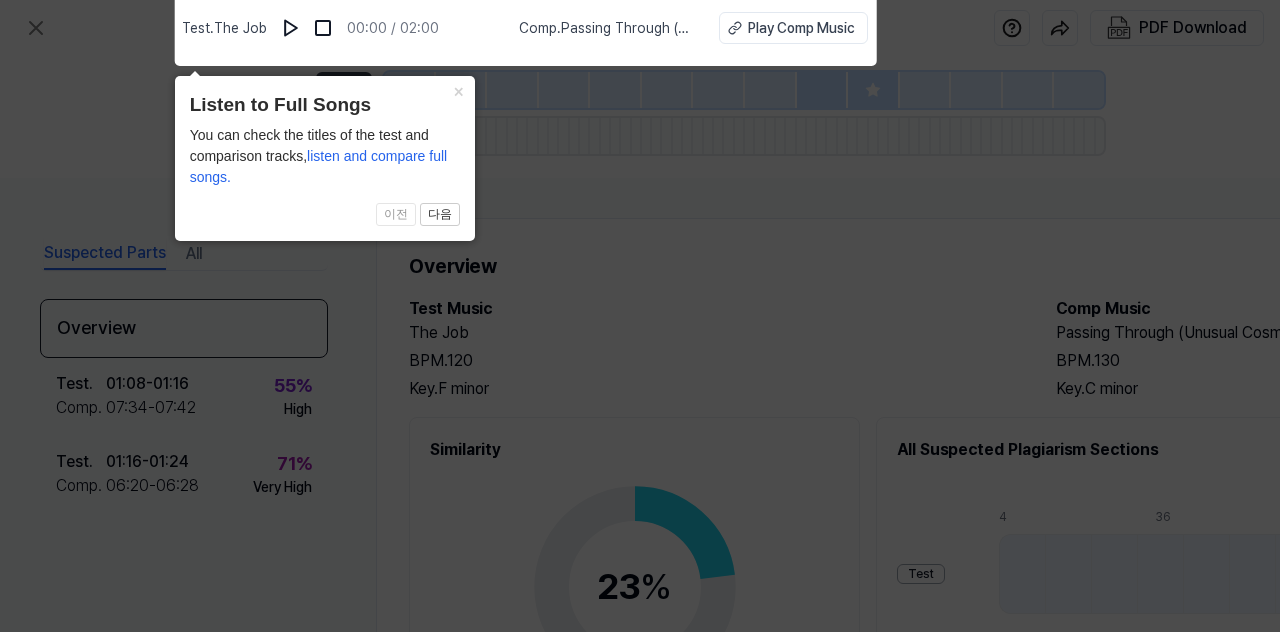 click 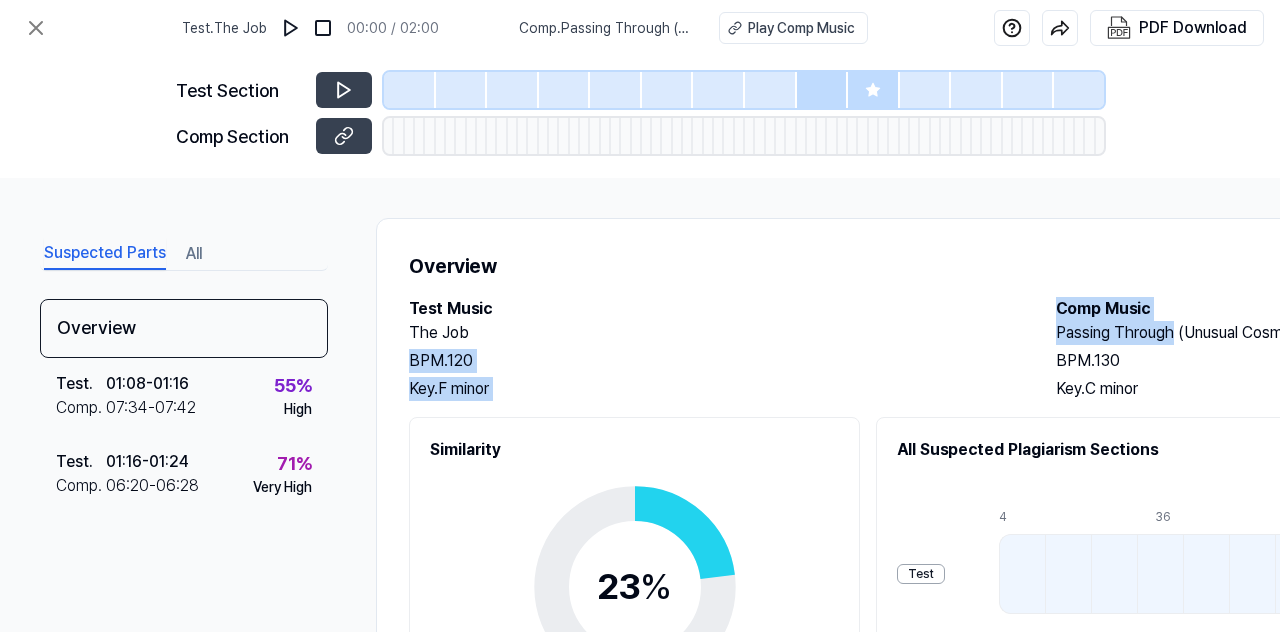 drag, startPoint x: 1028, startPoint y: 343, endPoint x: 1175, endPoint y: 334, distance: 147.27525 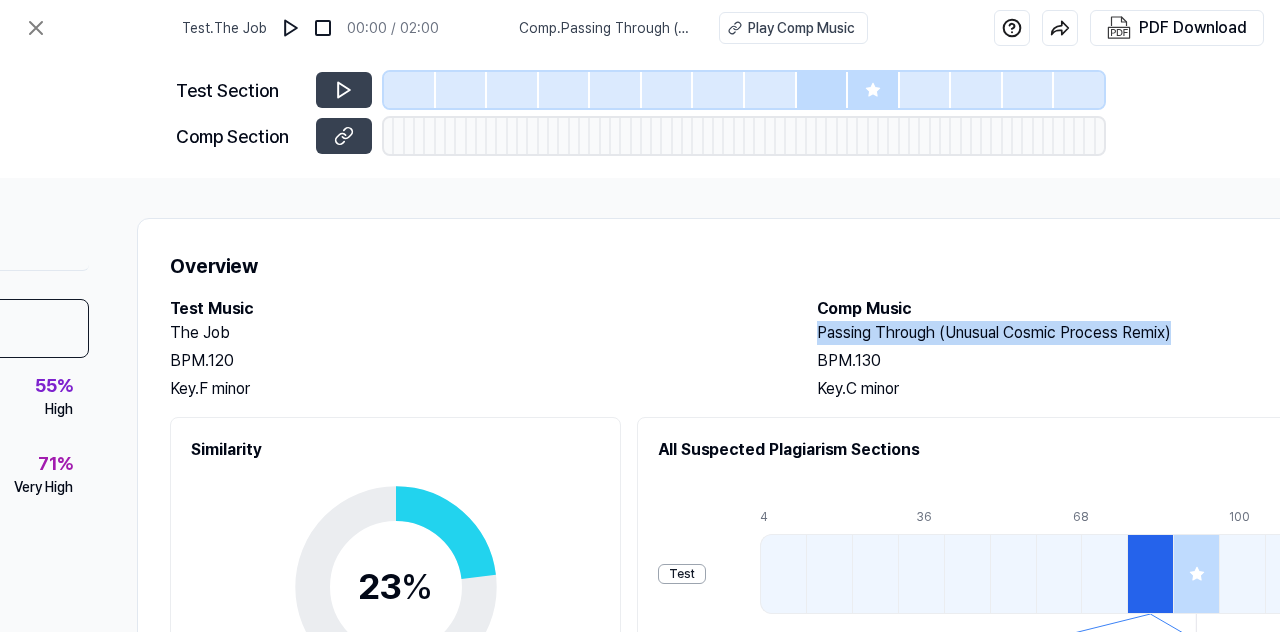 scroll, scrollTop: 0, scrollLeft: 339, axis: horizontal 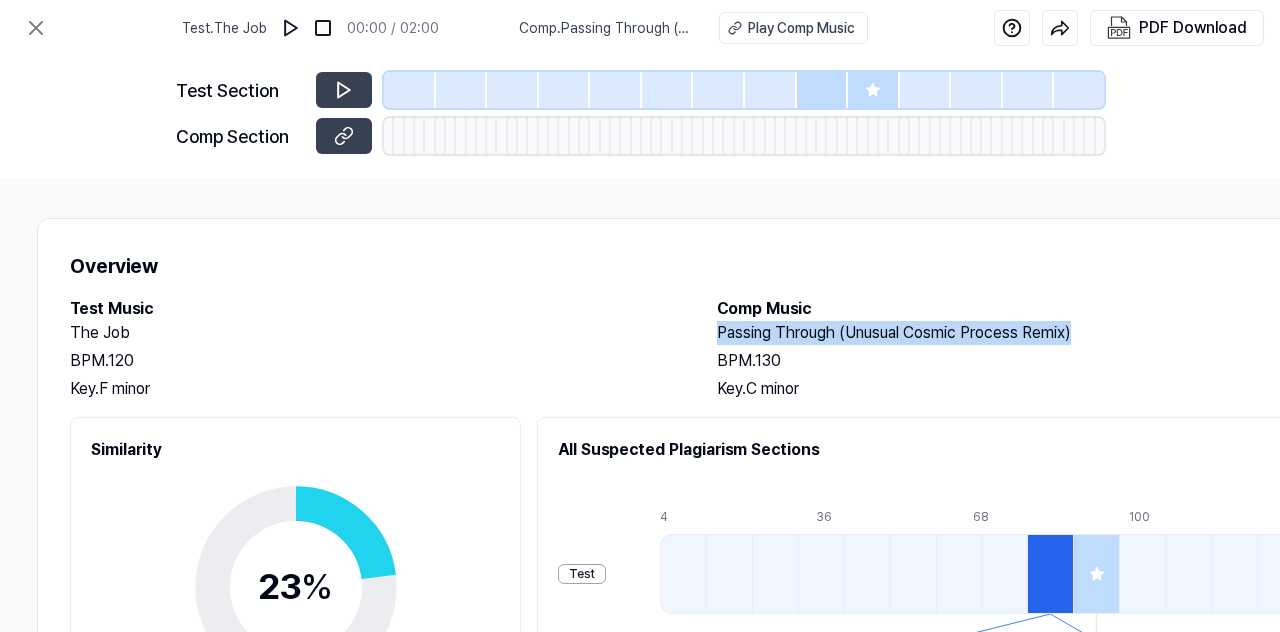 drag, startPoint x: 1060, startPoint y: 333, endPoint x: 1082, endPoint y: 330, distance: 22.203604 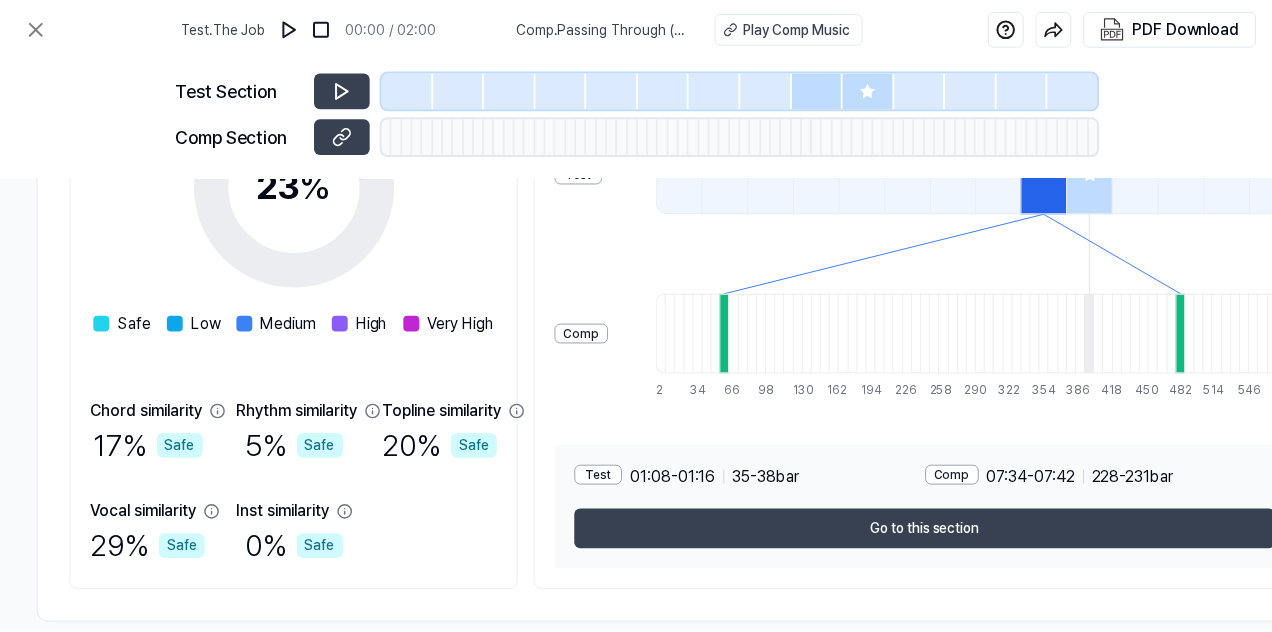 scroll, scrollTop: 0, scrollLeft: 339, axis: horizontal 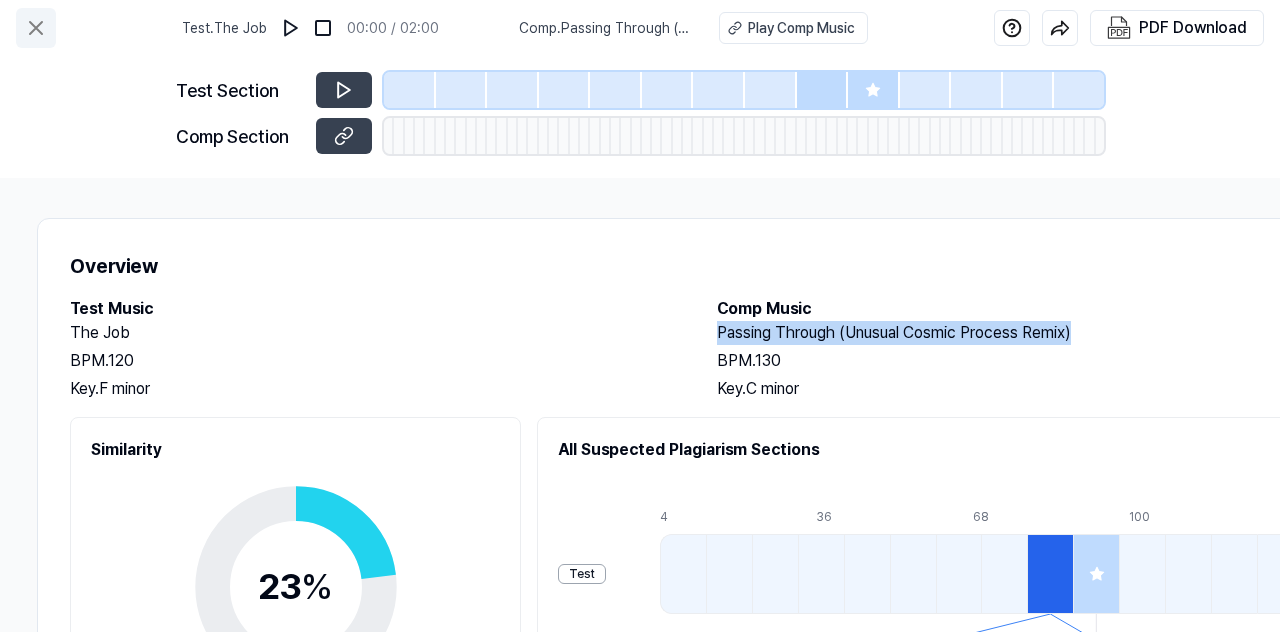 click 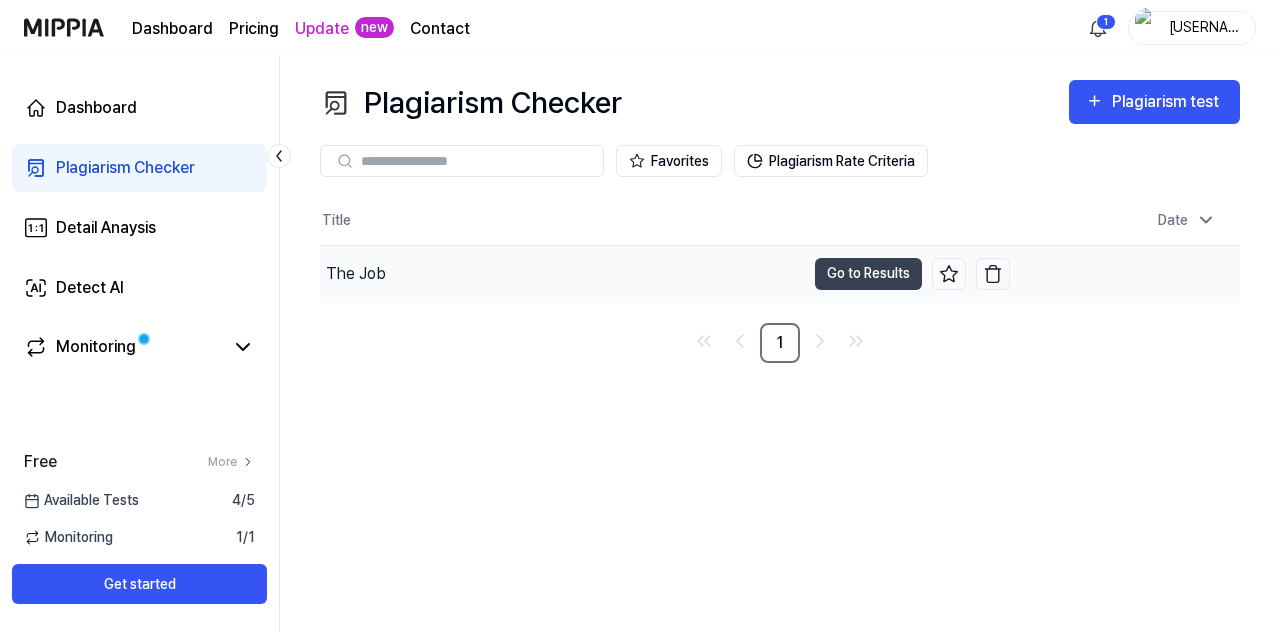 click on "The Job" at bounding box center [562, 274] 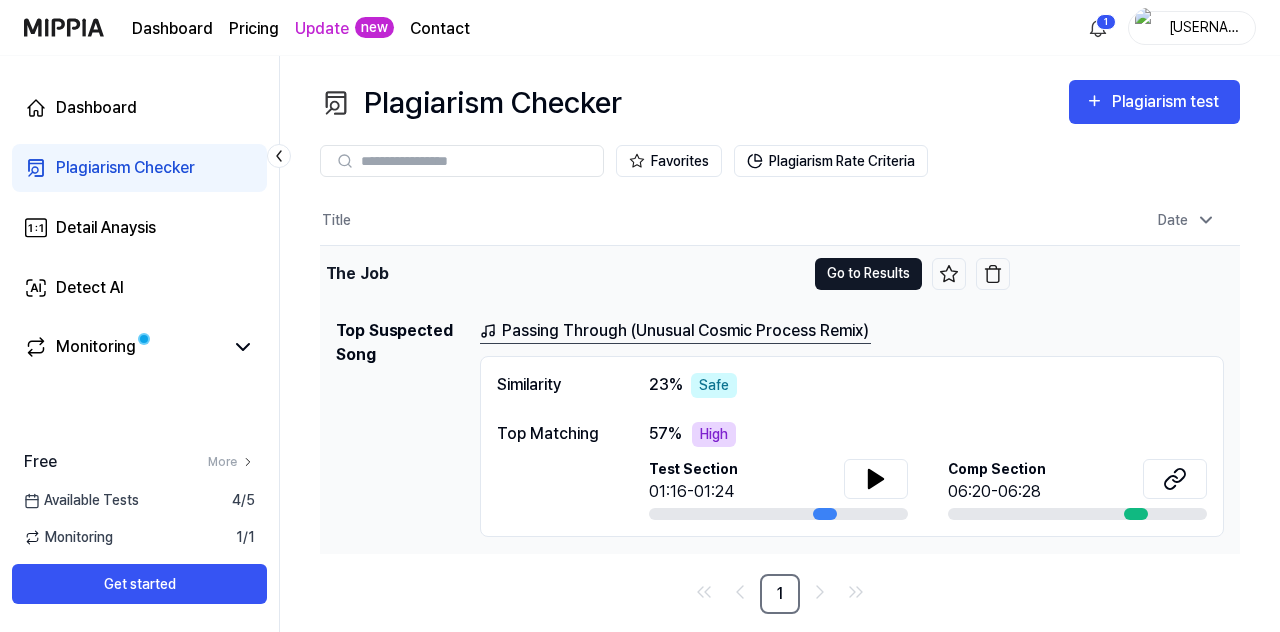 click on "Go to Results" at bounding box center [868, 274] 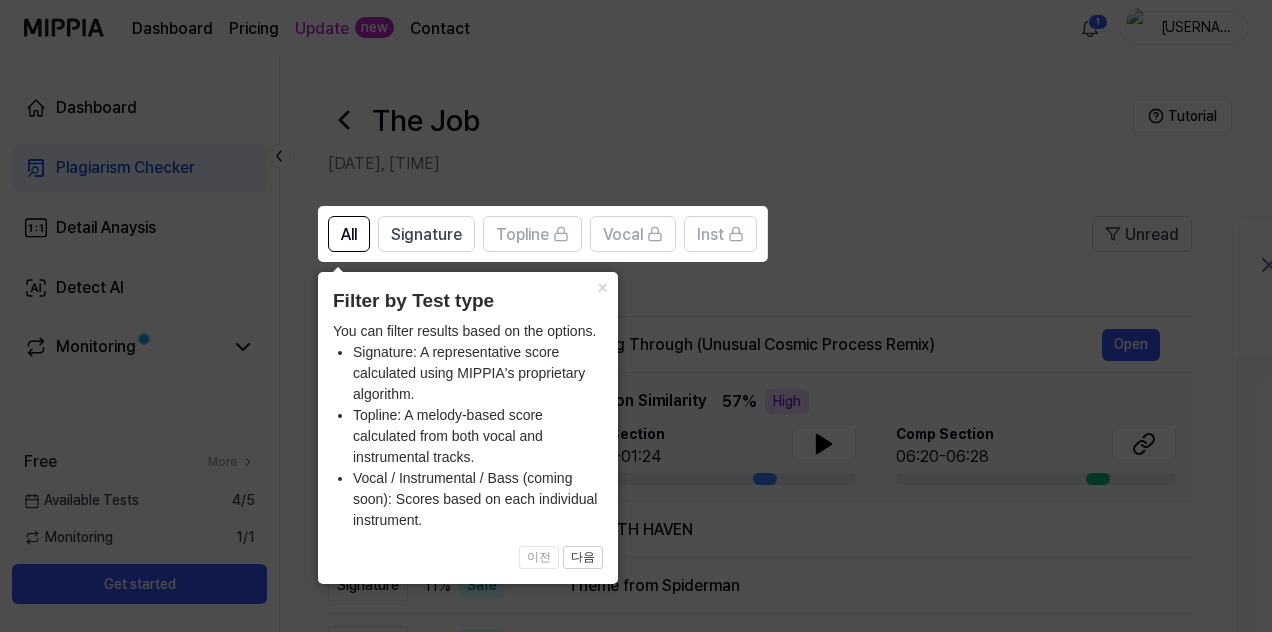 click 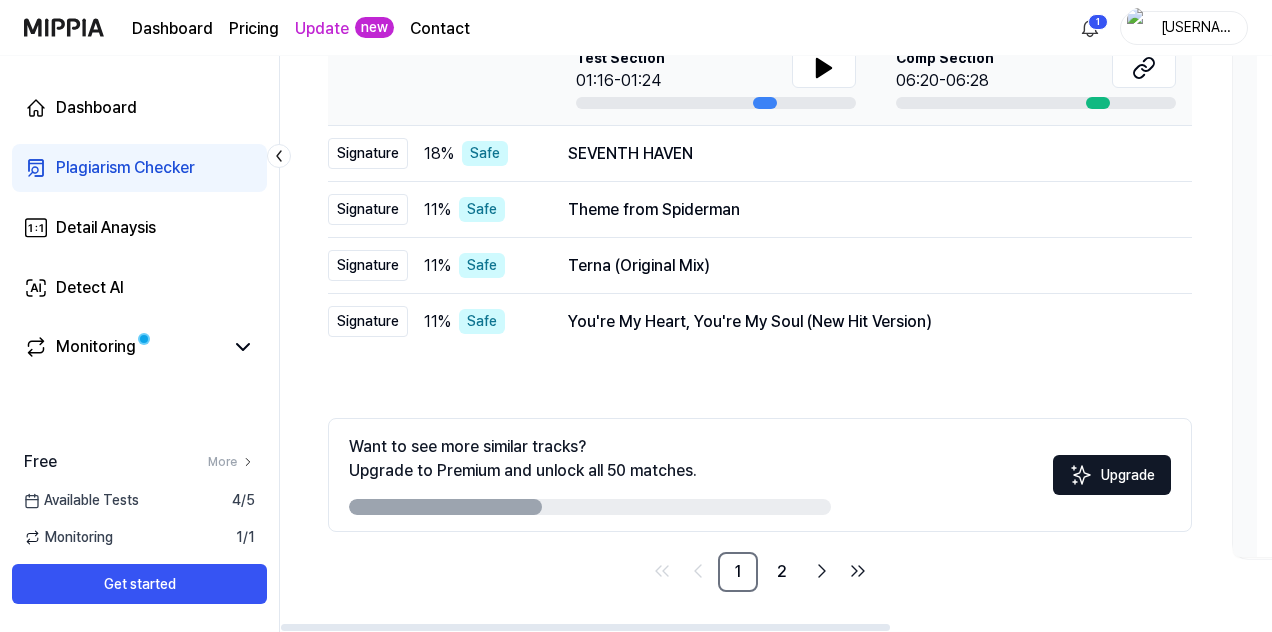 scroll, scrollTop: 276, scrollLeft: 0, axis: vertical 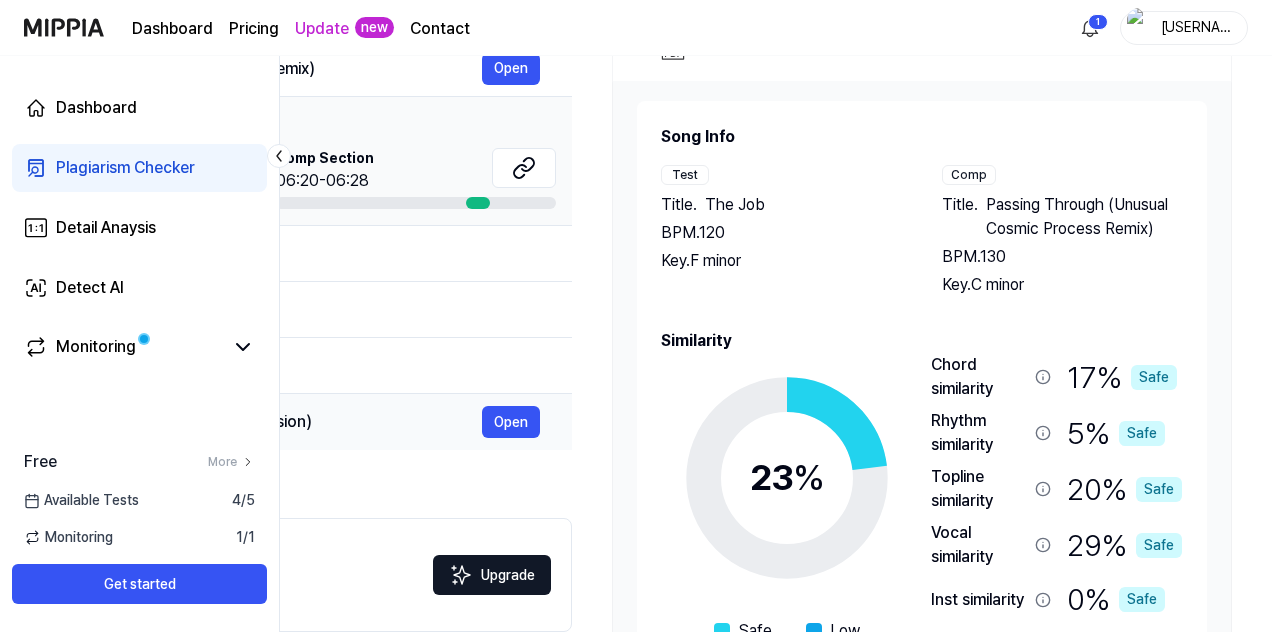 drag, startPoint x: 965, startPoint y: 418, endPoint x: 313, endPoint y: 427, distance: 652.06213 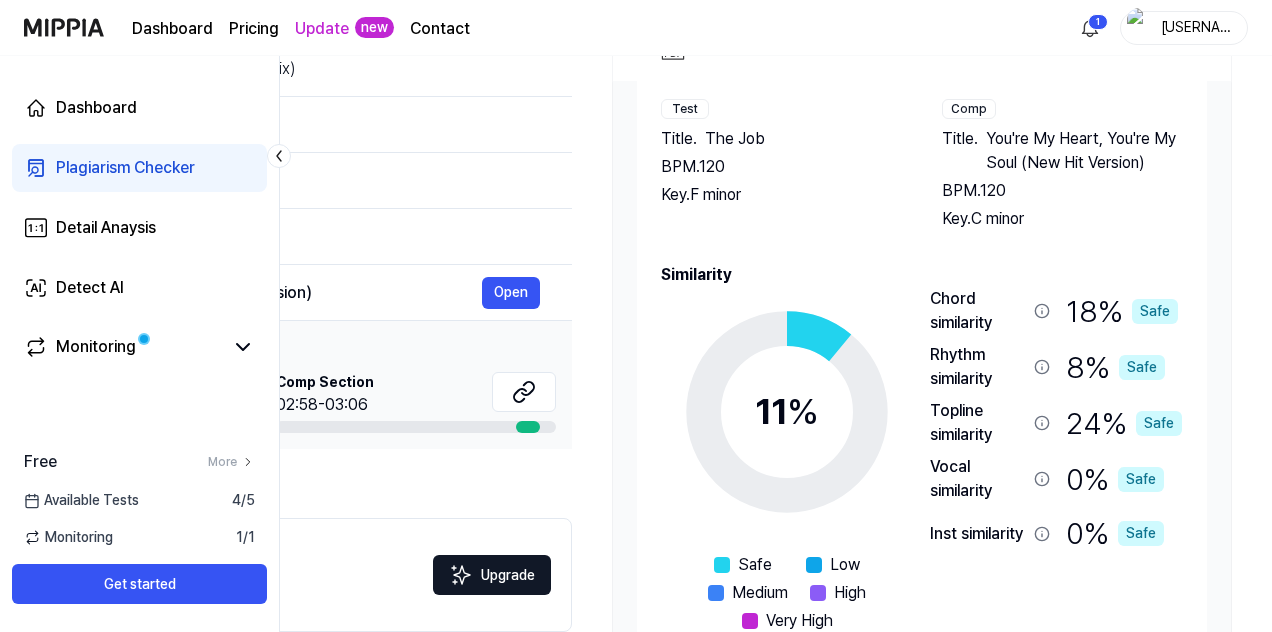 scroll, scrollTop: 86, scrollLeft: 0, axis: vertical 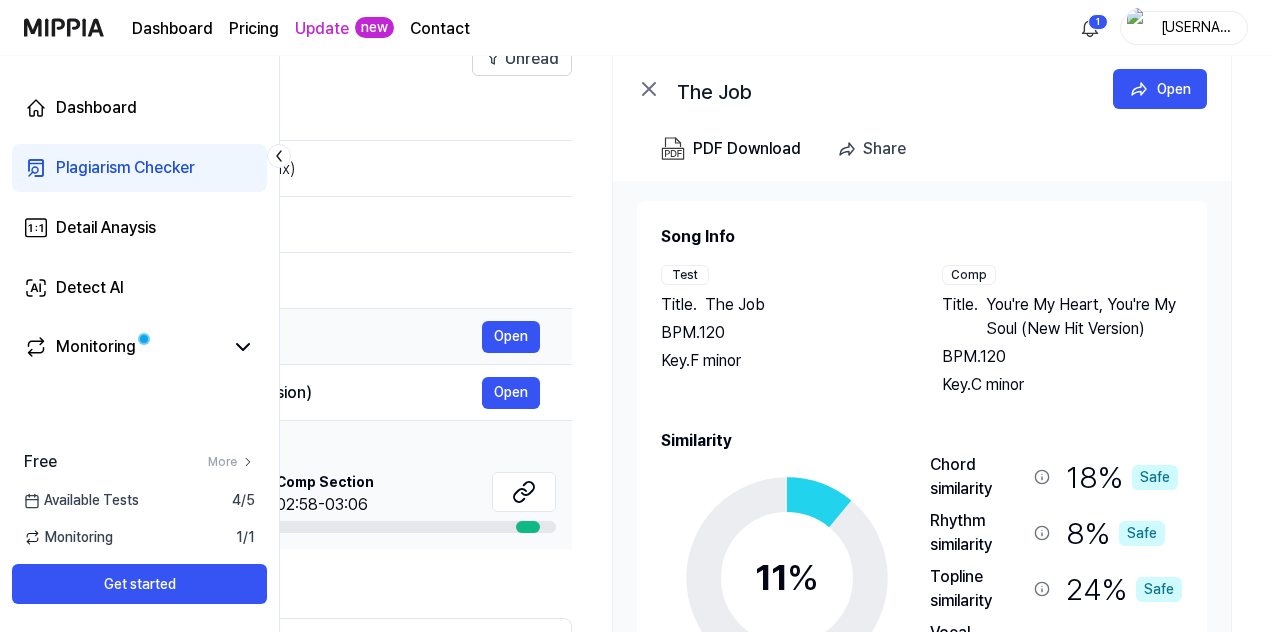 click on "Terna (Original Mix)" at bounding box center [215, 337] 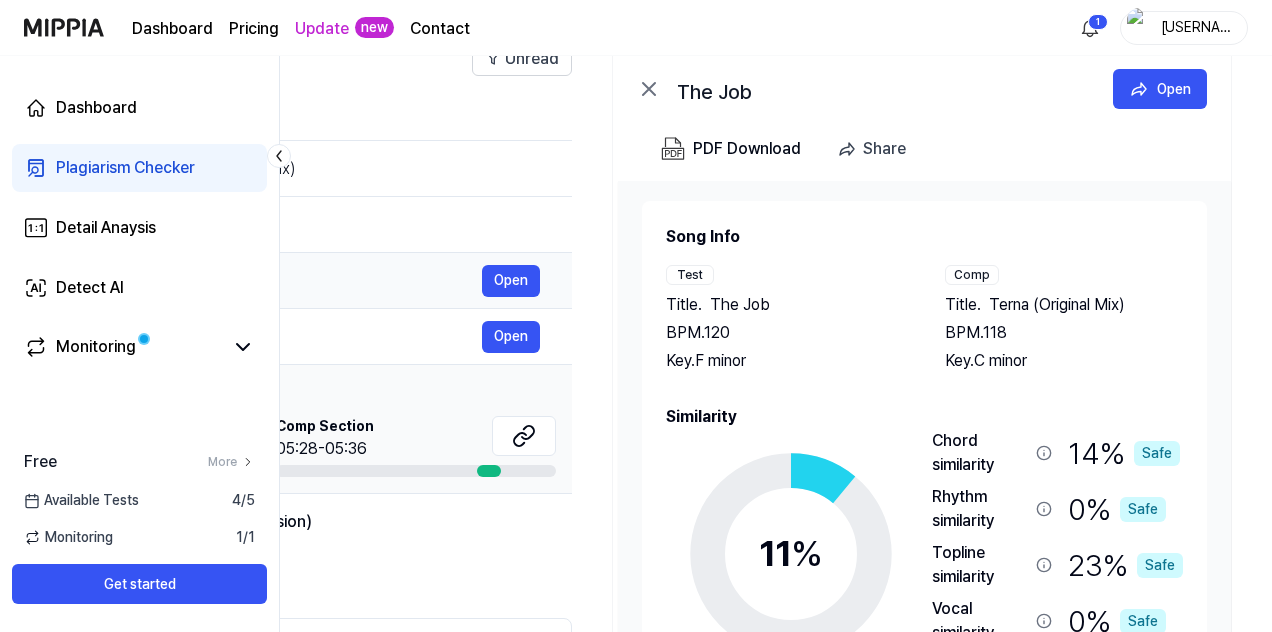 click on "Theme from Spiderman" at bounding box center (215, 281) 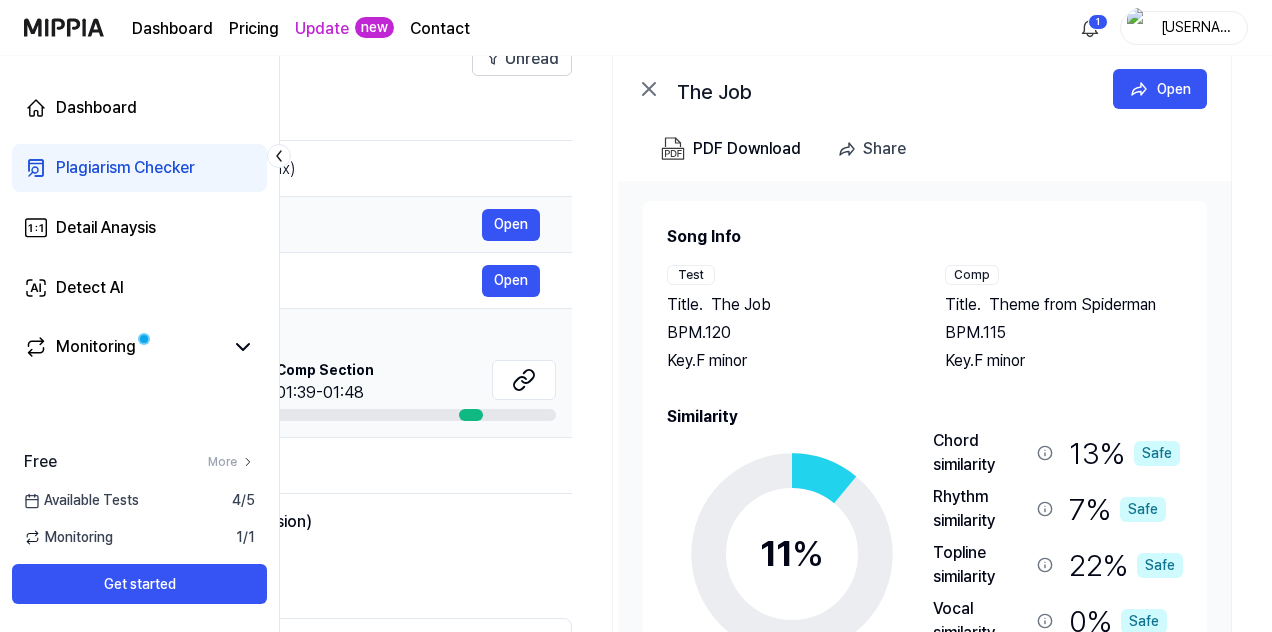 click on "SEVENTH HAVEN Open" at bounding box center (244, 225) 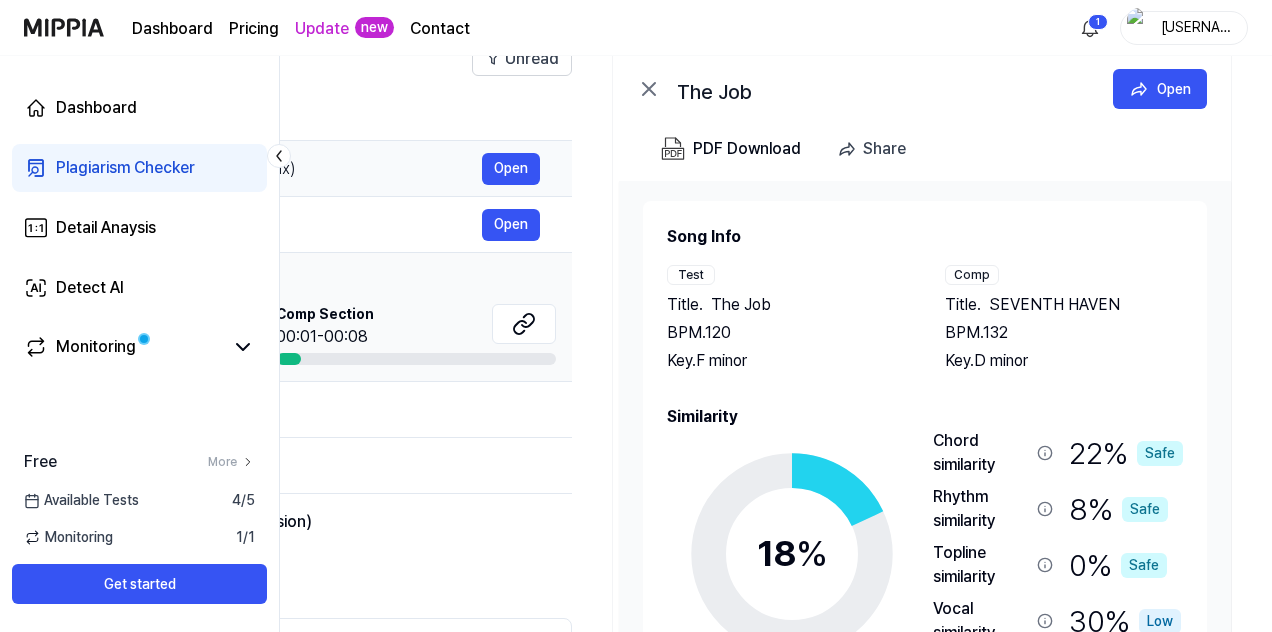 click on "Passing Through (Unusual Cosmic Process Remix)" at bounding box center [215, 169] 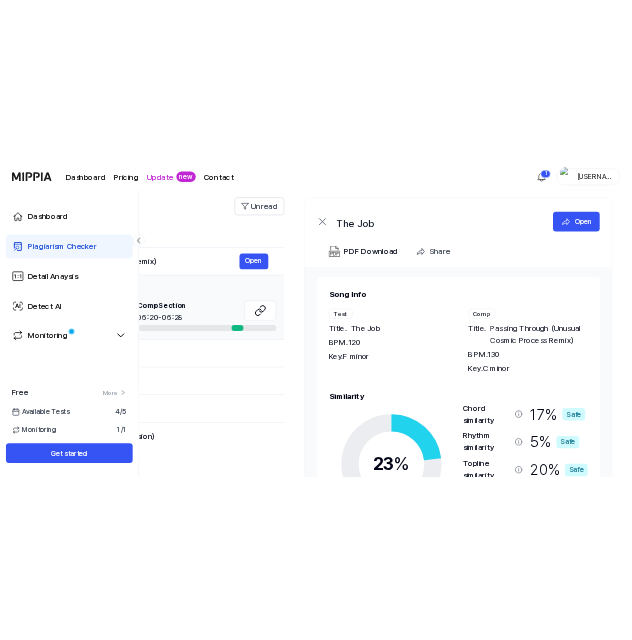 scroll, scrollTop: 76, scrollLeft: 0, axis: vertical 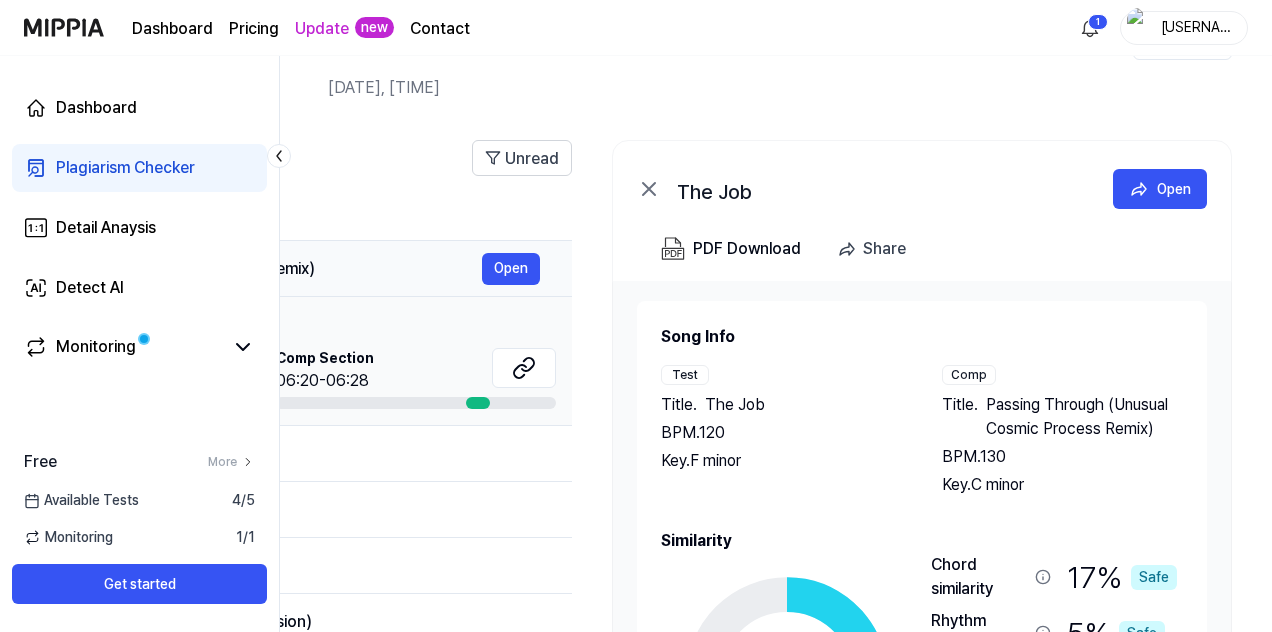 click on "Passing Through (Unusual Cosmic Process Remix)" at bounding box center [215, 269] 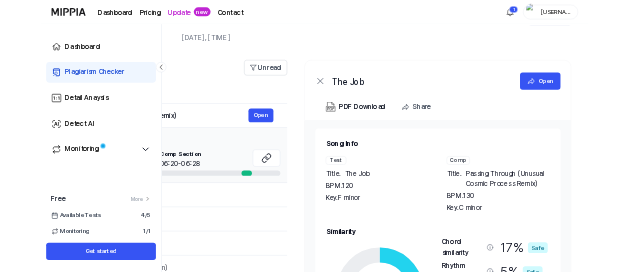 scroll, scrollTop: 0, scrollLeft: 0, axis: both 